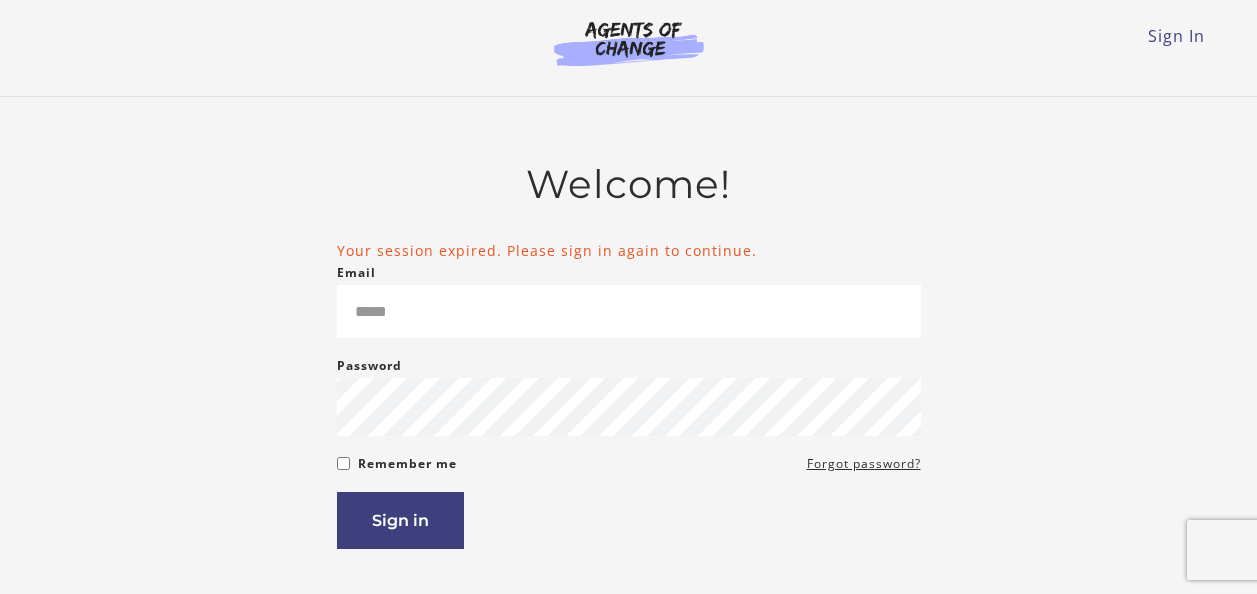 scroll, scrollTop: 0, scrollLeft: 0, axis: both 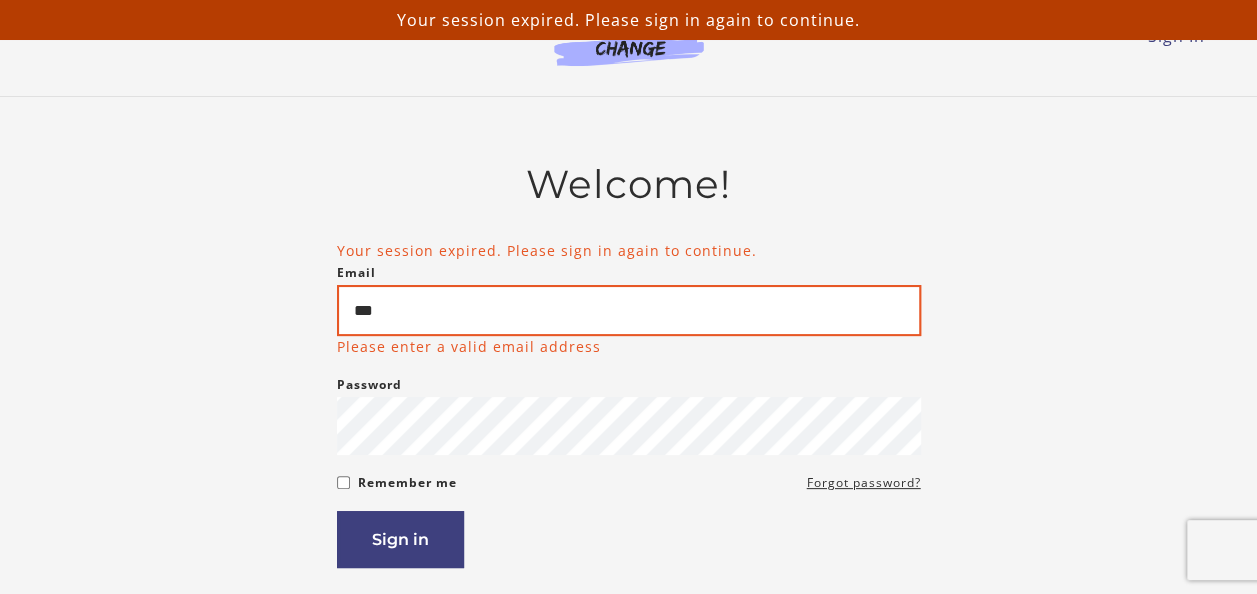 click on "***" at bounding box center [629, 310] 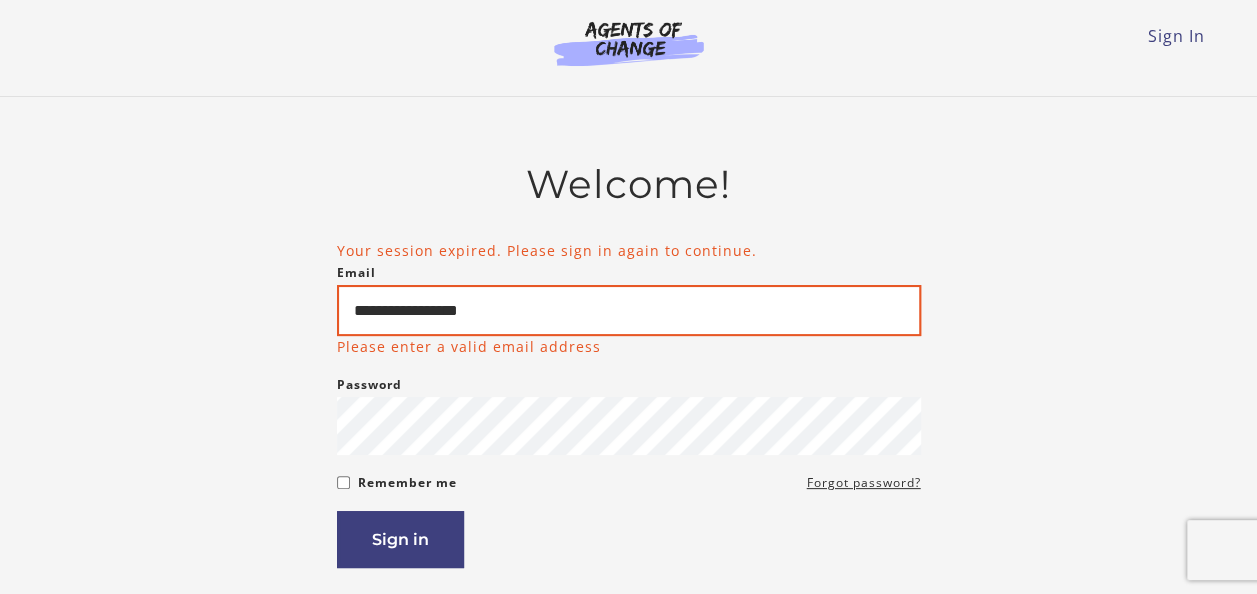 type on "**********" 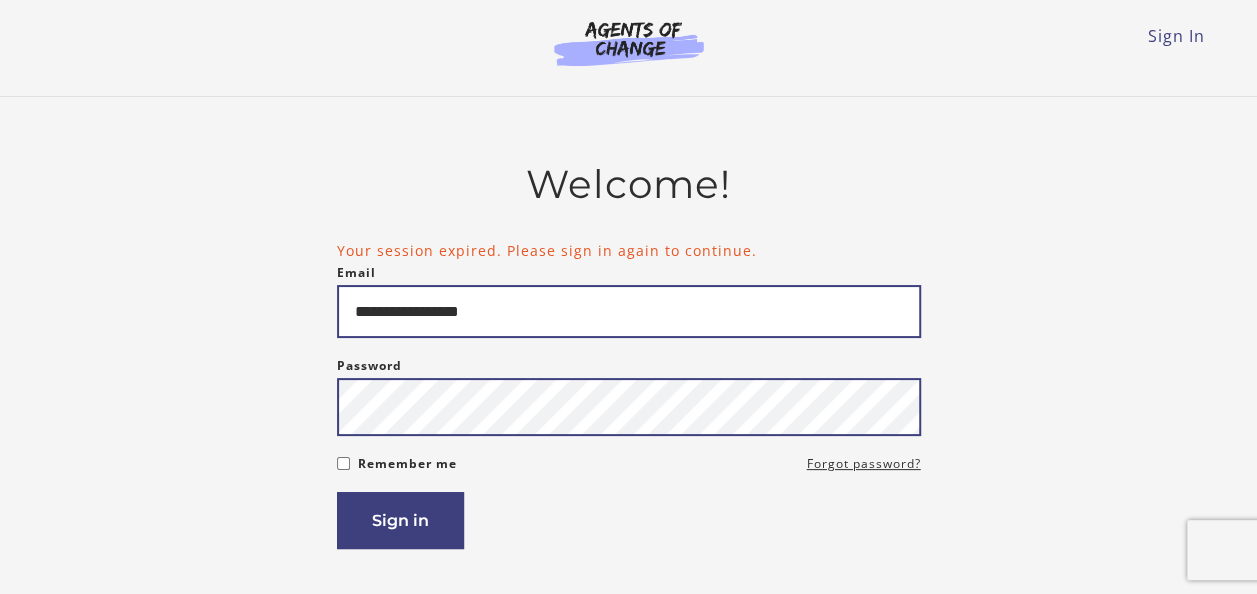 click on "Sign in" at bounding box center [400, 520] 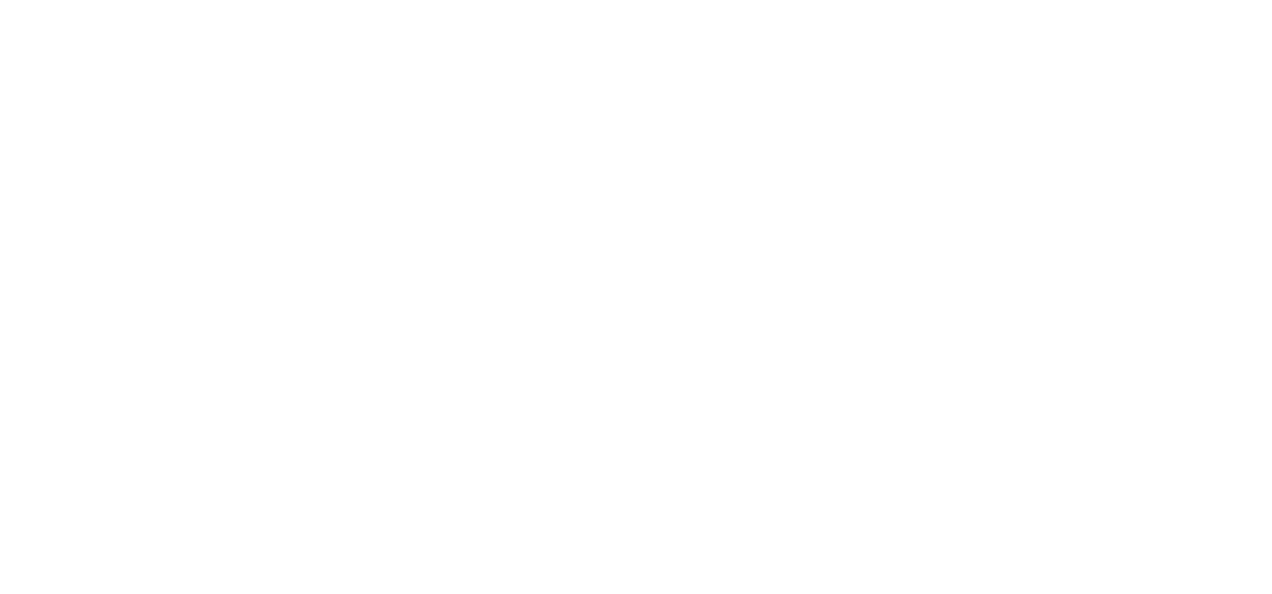 scroll, scrollTop: 0, scrollLeft: 0, axis: both 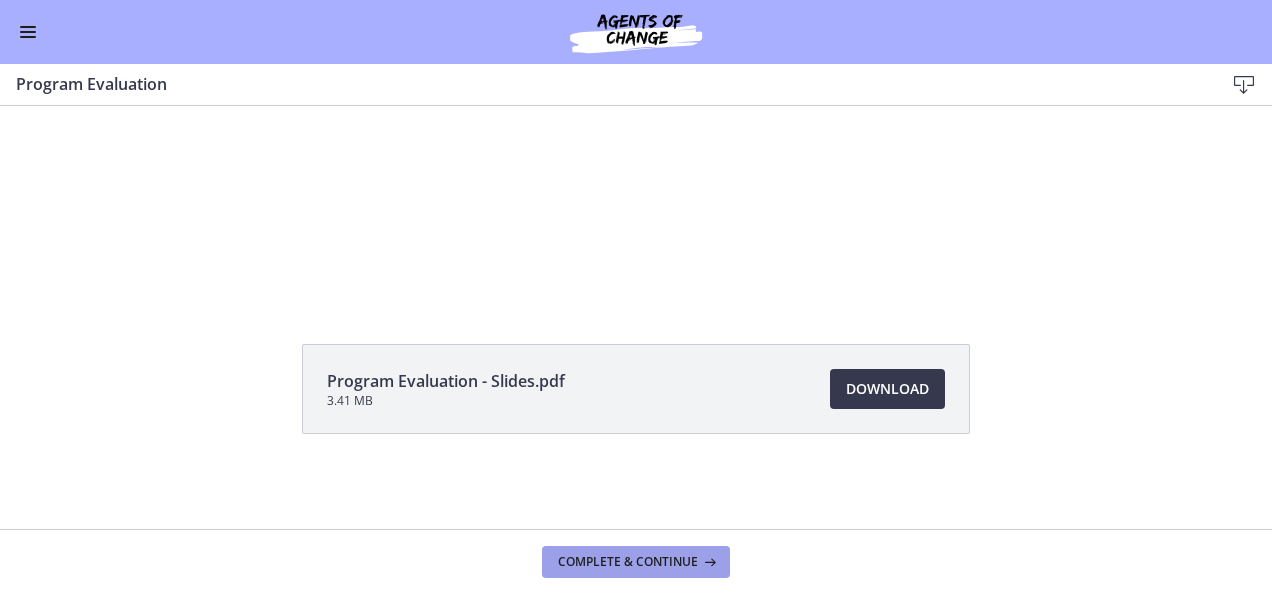 click on "Complete & continue" at bounding box center (628, 562) 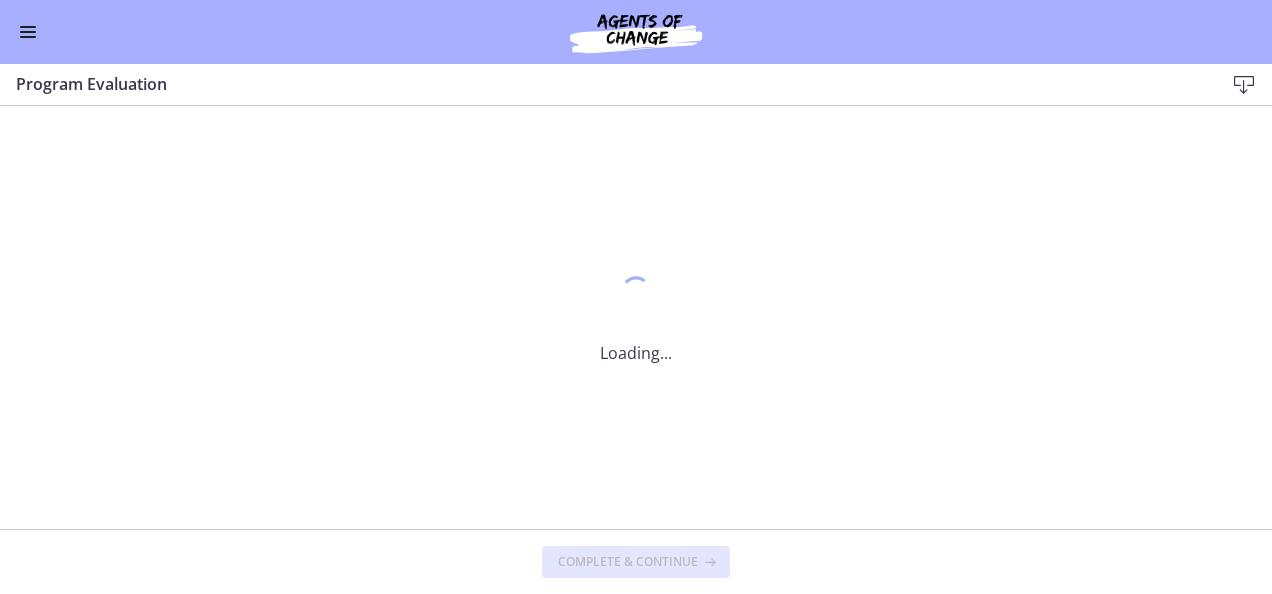 scroll, scrollTop: 0, scrollLeft: 0, axis: both 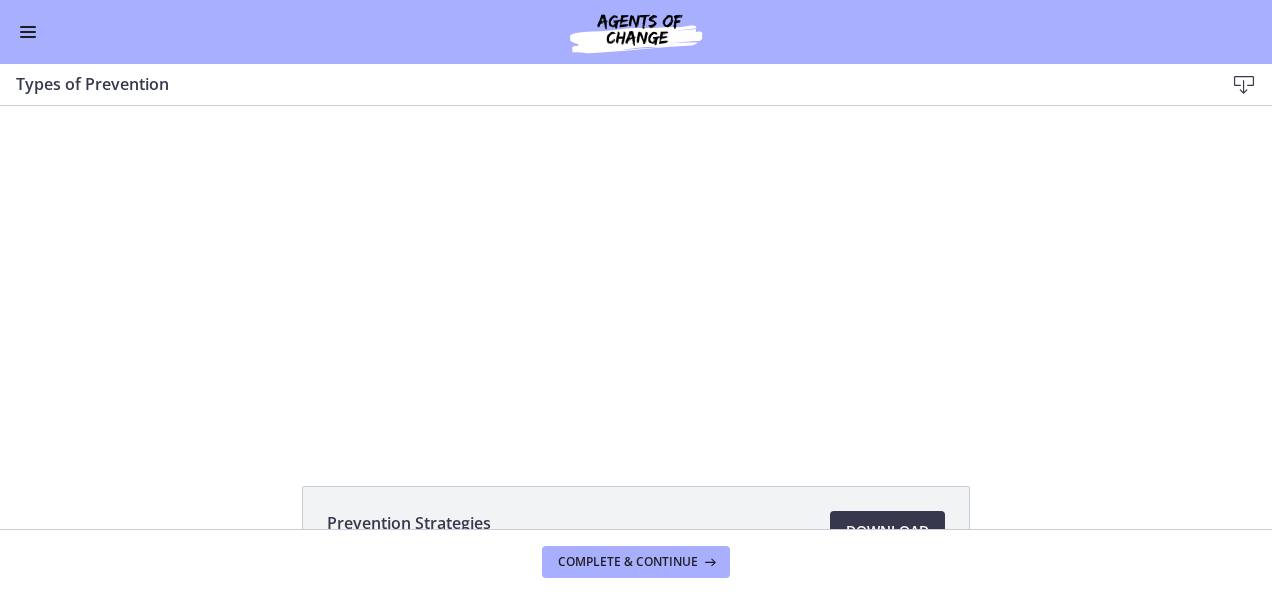click at bounding box center [28, 32] 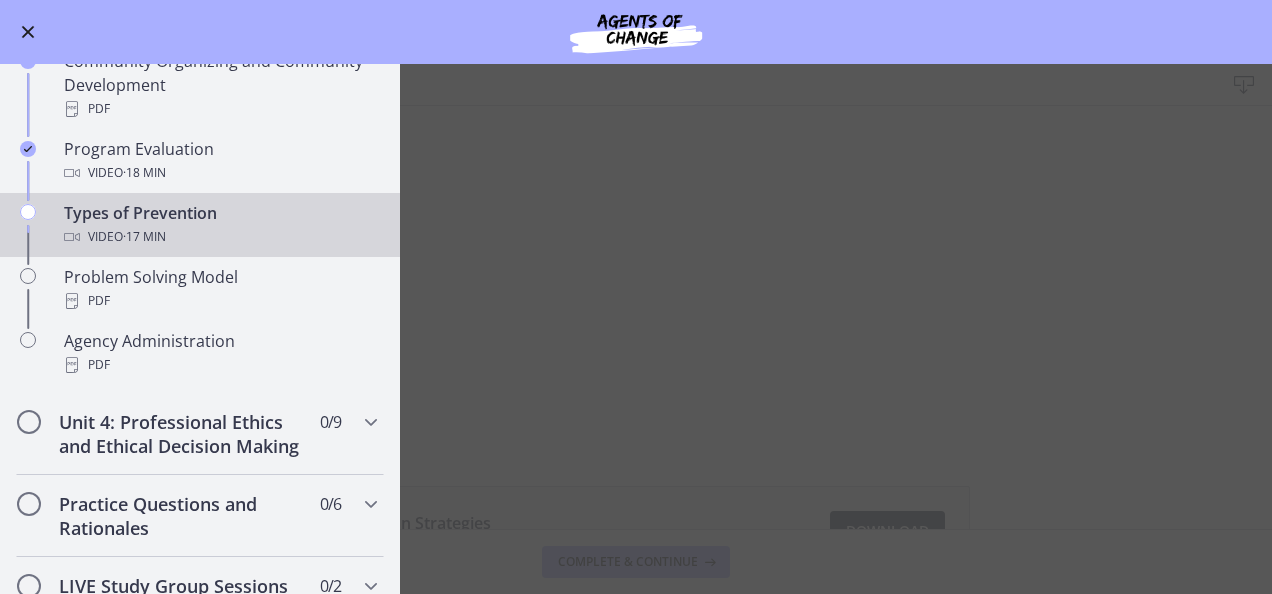 scroll, scrollTop: 1200, scrollLeft: 0, axis: vertical 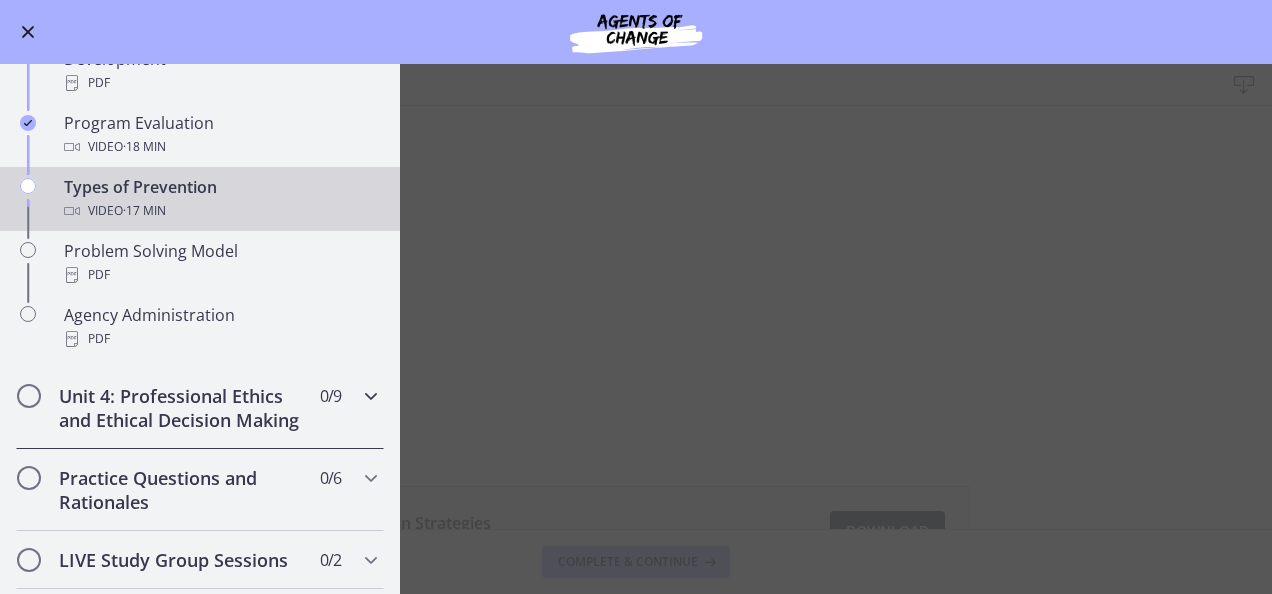 click on "Unit 4: Professional Ethics and Ethical Decision Making
0  /  9
Completed" at bounding box center (200, 408) 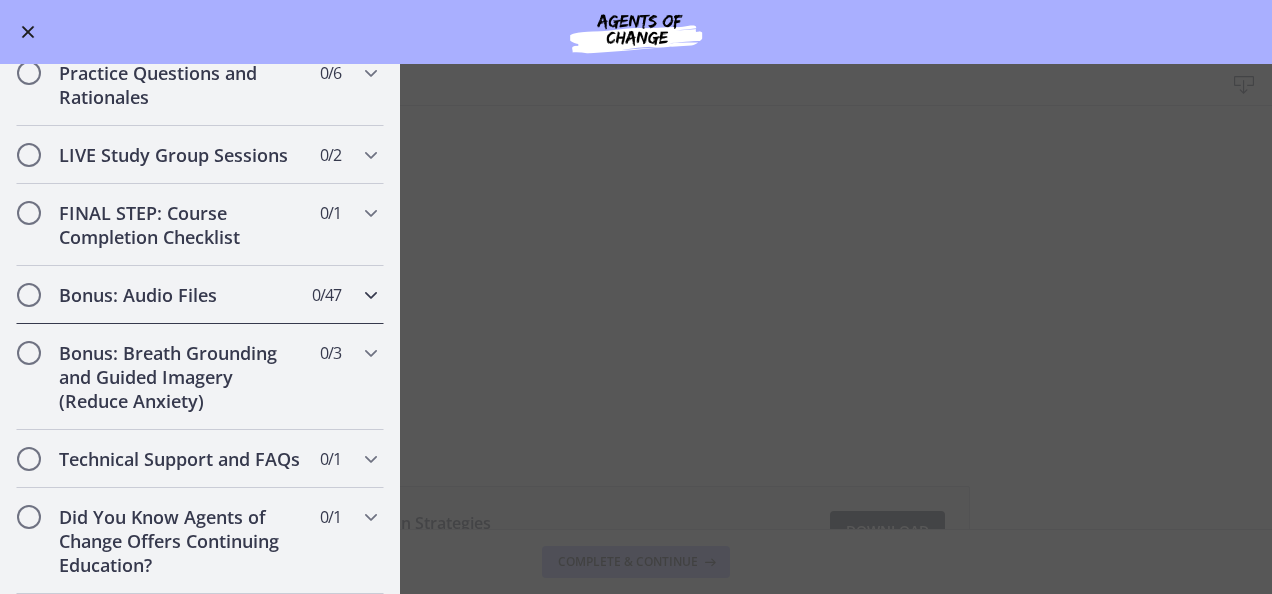 scroll, scrollTop: 1400, scrollLeft: 0, axis: vertical 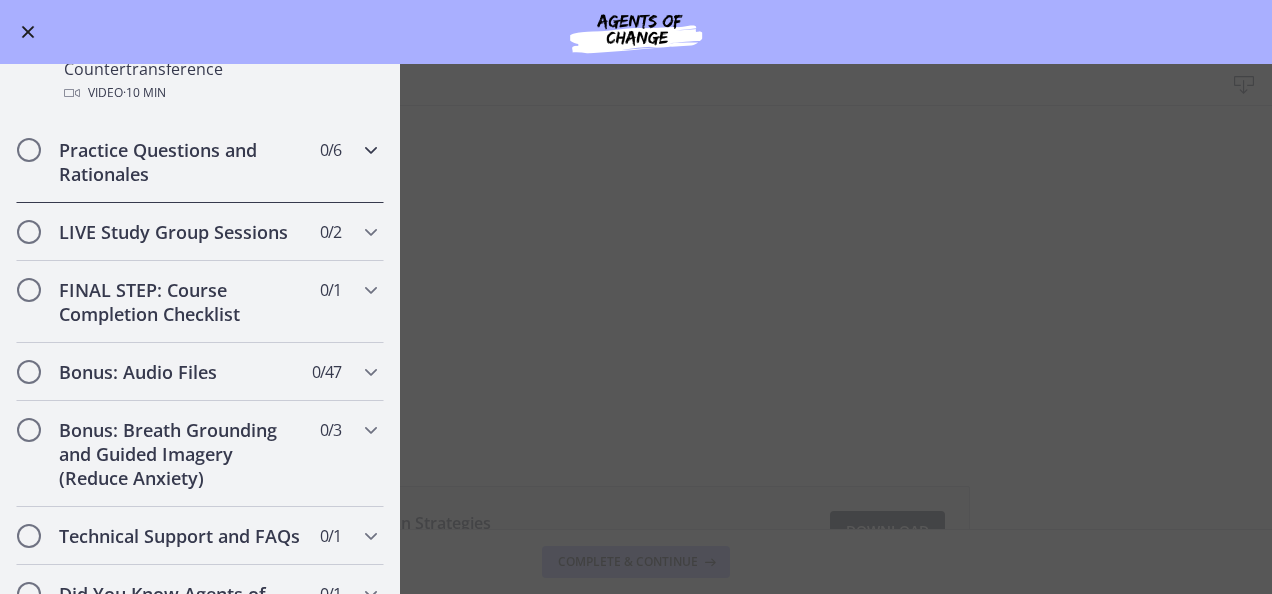 click on "Practice Questions and Rationales
0  /  6
Completed" at bounding box center [200, 162] 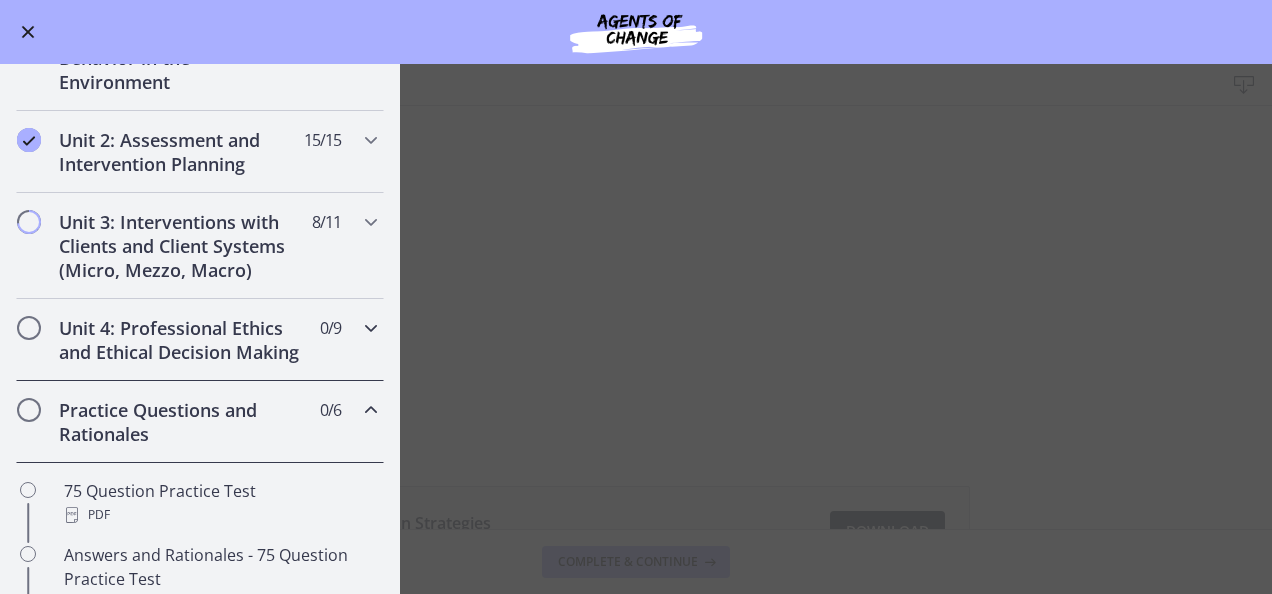 scroll, scrollTop: 400, scrollLeft: 0, axis: vertical 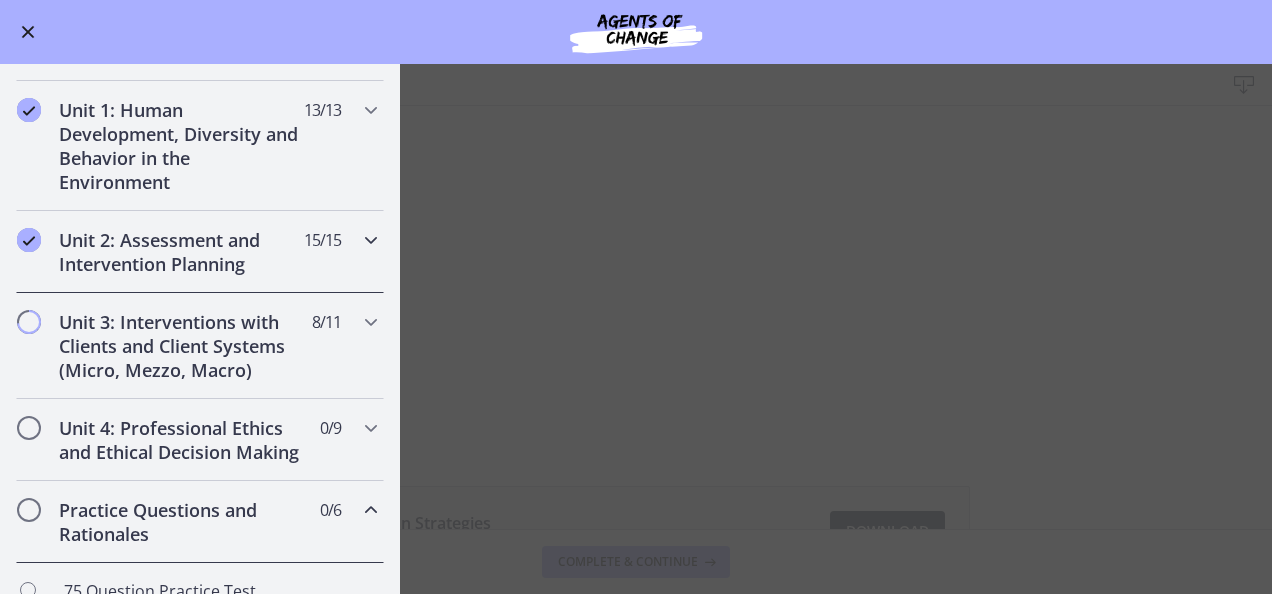 click on "Unit 2: Assessment and Intervention Planning" at bounding box center [181, 252] 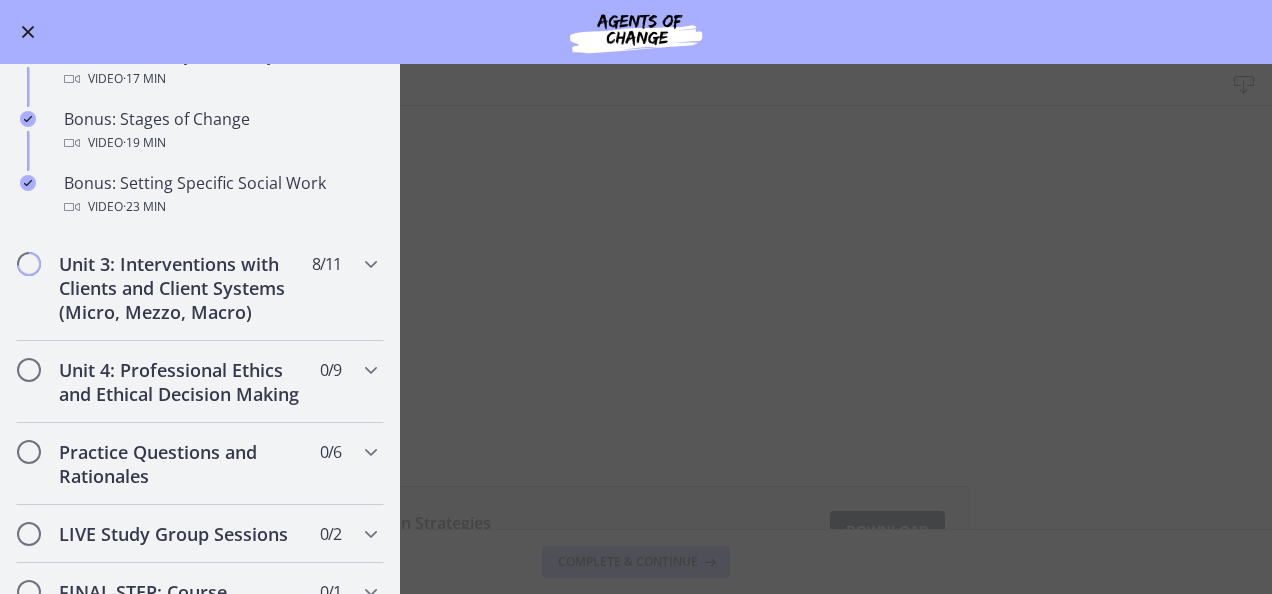 scroll, scrollTop: 1700, scrollLeft: 0, axis: vertical 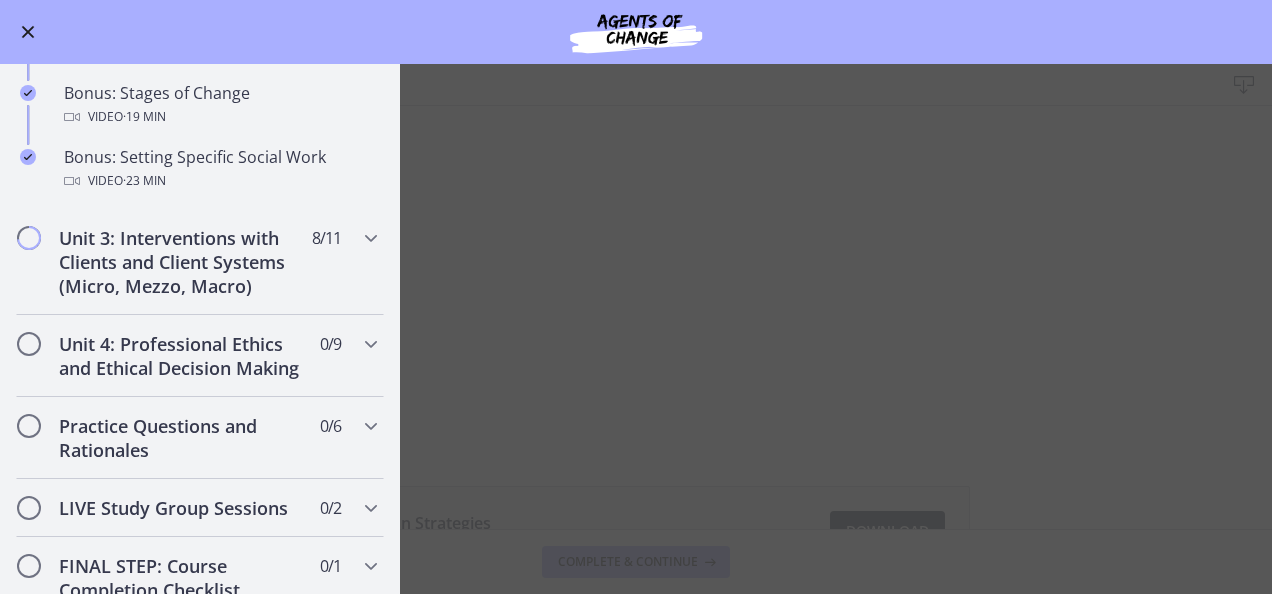 drag, startPoint x: 34, startPoint y: 28, endPoint x: 191, endPoint y: 28, distance: 157 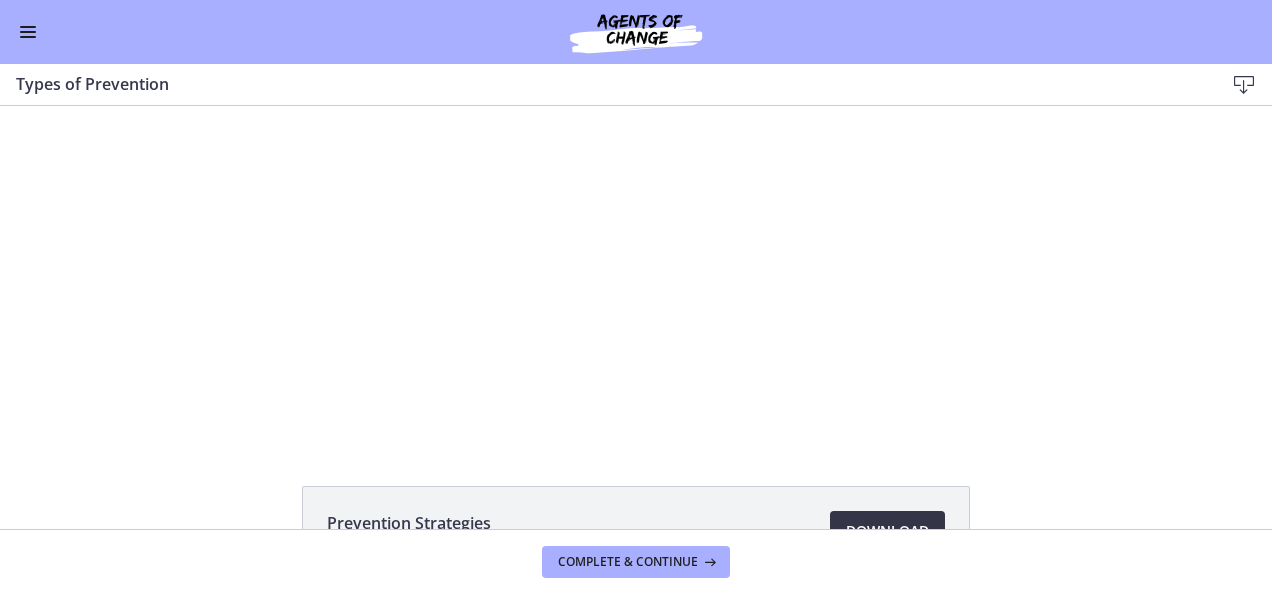 click on "Download
Opens in a new window" at bounding box center (887, 531) 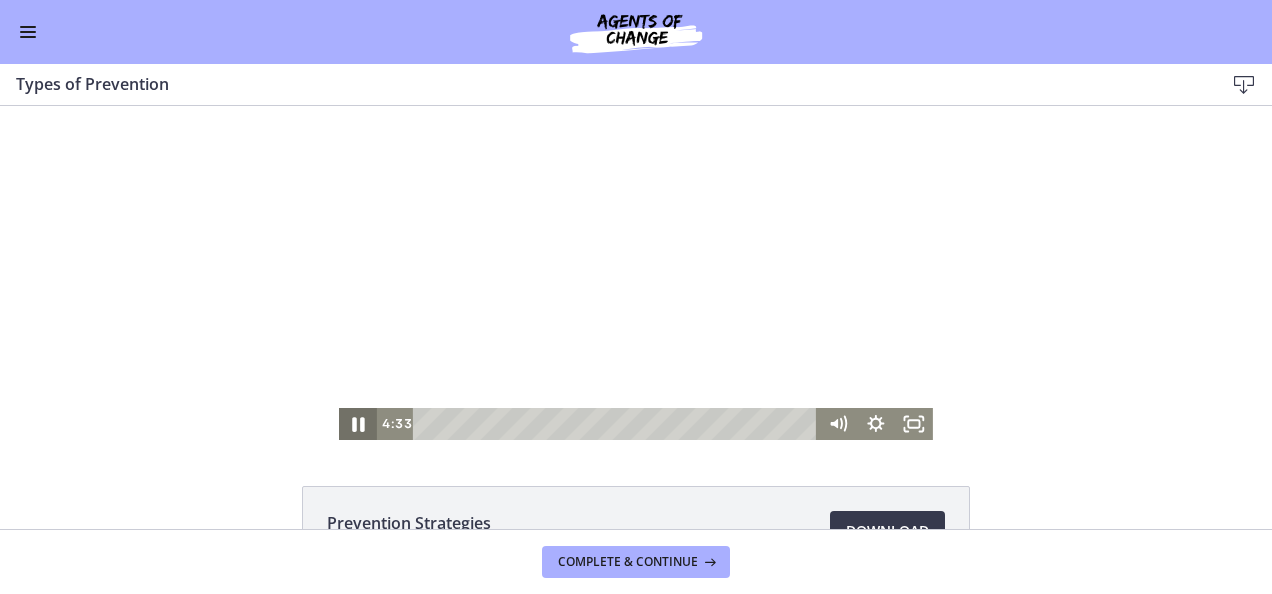 click 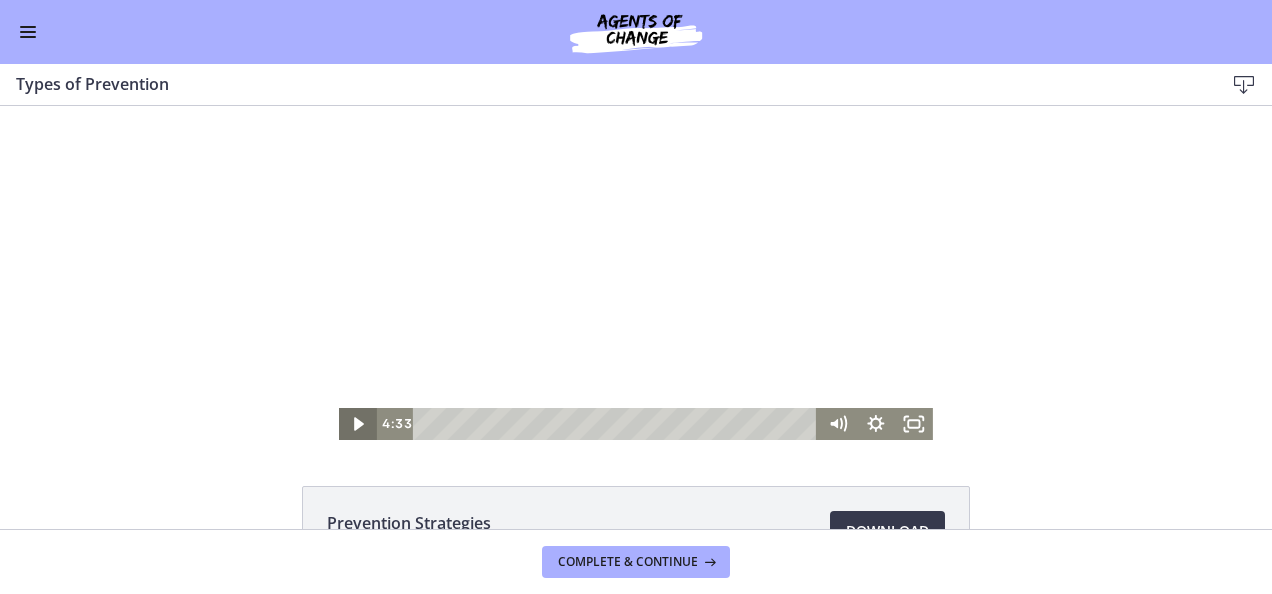 click 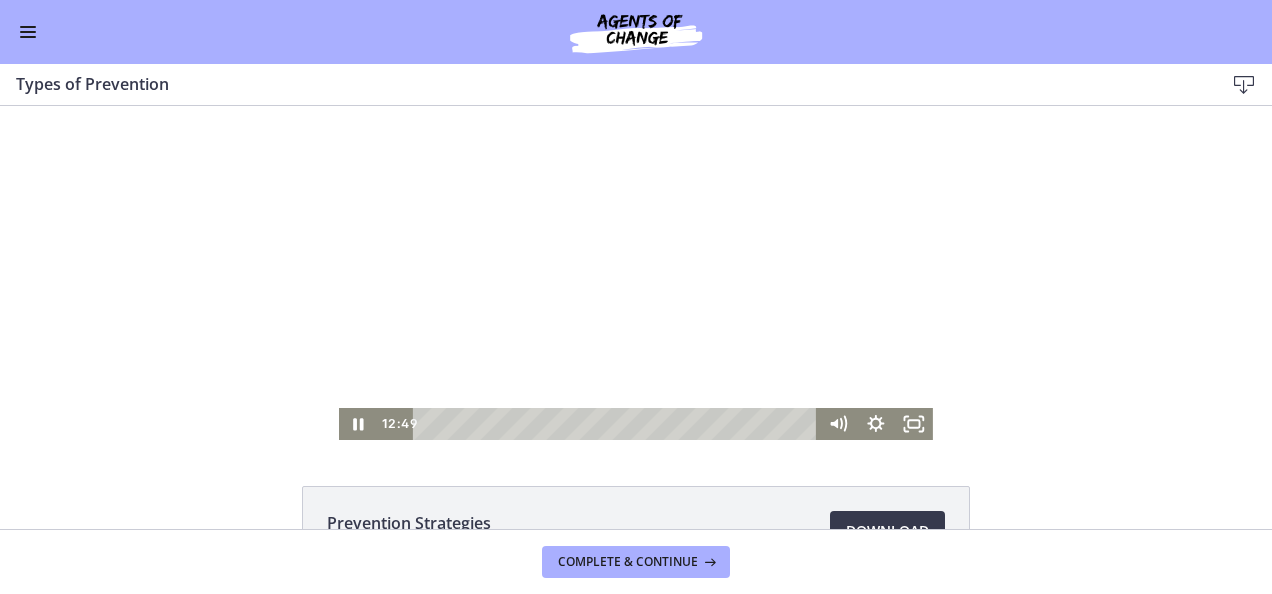 click on "Click for sound
@keyframes VOLUME_SMALL_WAVE_FLASH {
0% { opacity: 0; }
33% { opacity: 1; }
66% { opacity: 1; }
100% { opacity: 0; }
}
@keyframes VOLUME_LARGE_WAVE_FLASH {
0% { opacity: 0; }
33% { opacity: 1; }
66% { opacity: 1; }
100% { opacity: 0; }
}
.volume__small-wave {
animation: VOLUME_SMALL_WAVE_FLASH 2s infinite;
opacity: 0;
}
.volume__large-wave {
animation: VOLUME_LARGE_WAVE_FLASH 2s infinite .3s;
opacity: 0;
}
12:49 7:06" at bounding box center (636, 273) 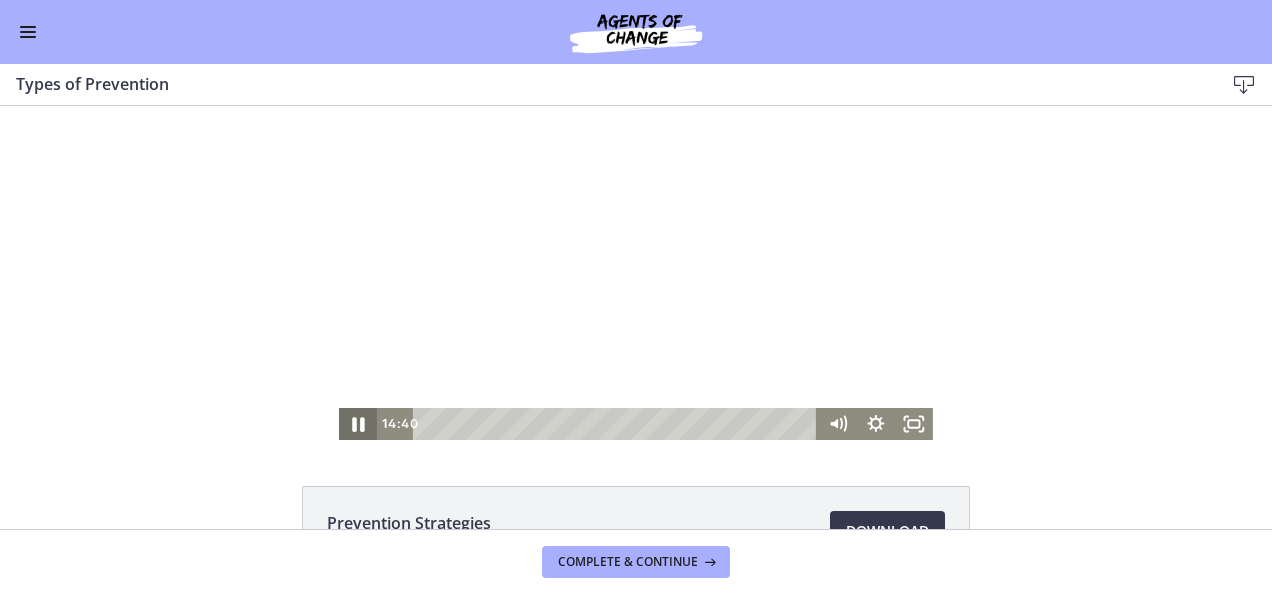 drag, startPoint x: 354, startPoint y: 428, endPoint x: 351, endPoint y: 107, distance: 321.014 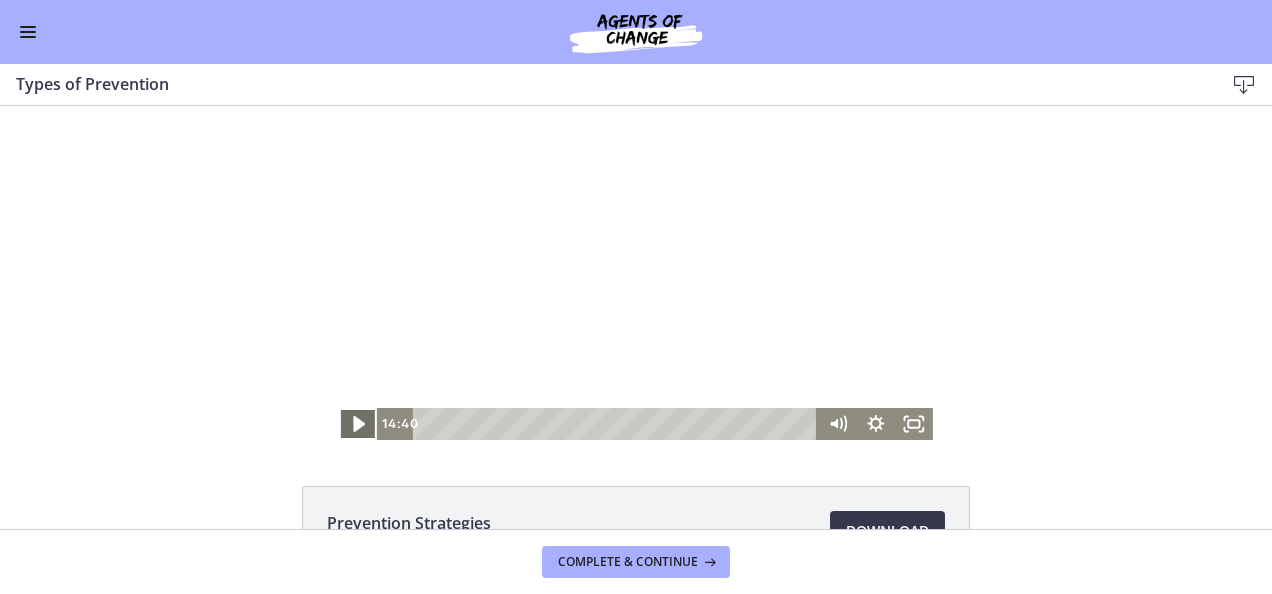 click 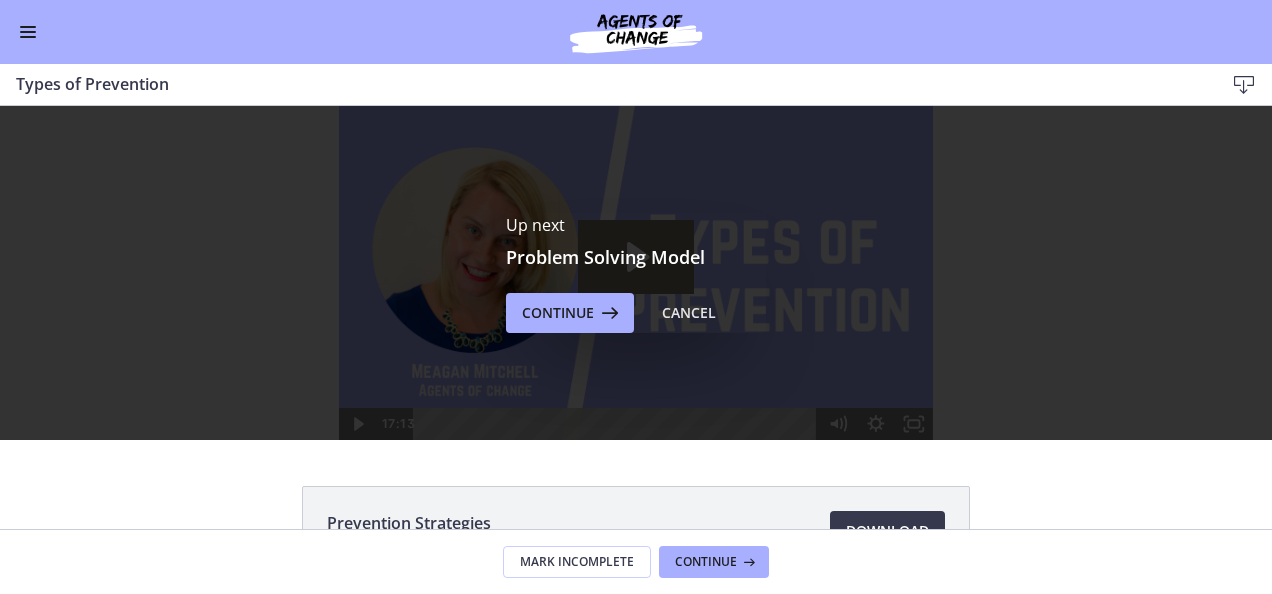 scroll, scrollTop: 0, scrollLeft: 0, axis: both 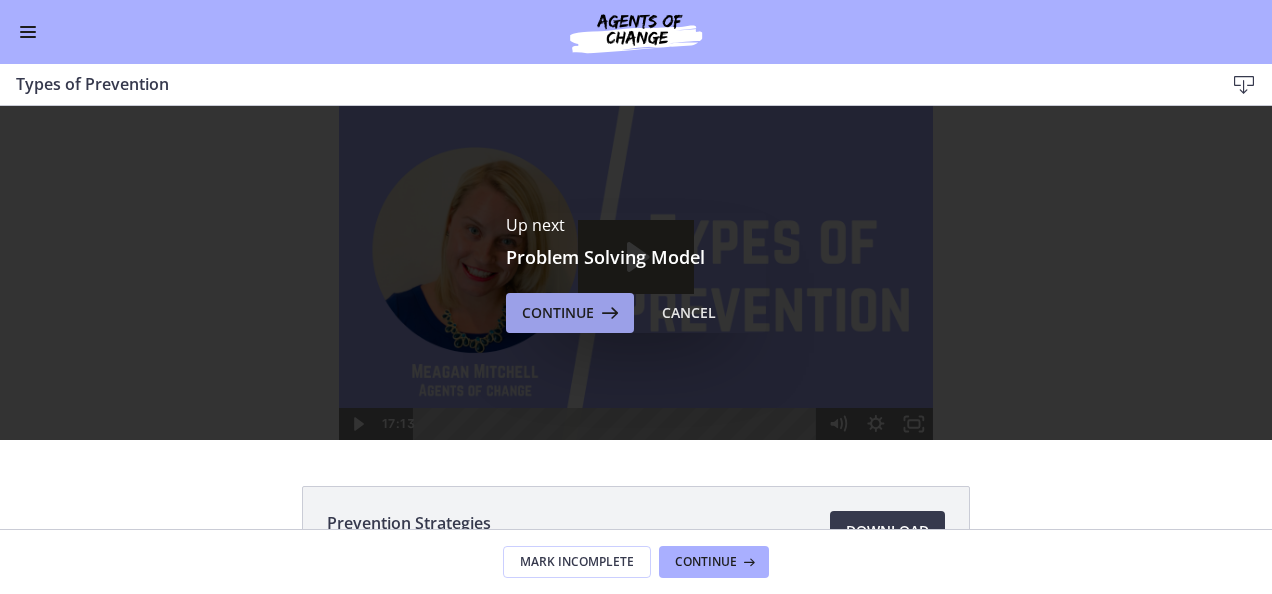 click at bounding box center (608, 313) 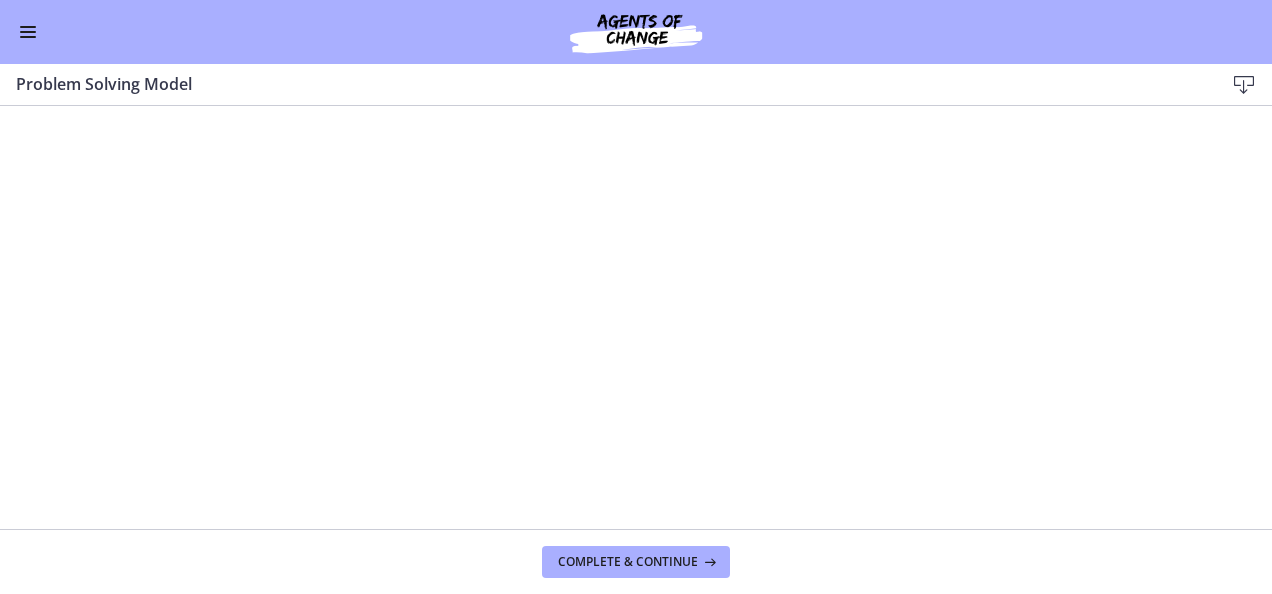scroll, scrollTop: 1643, scrollLeft: 0, axis: vertical 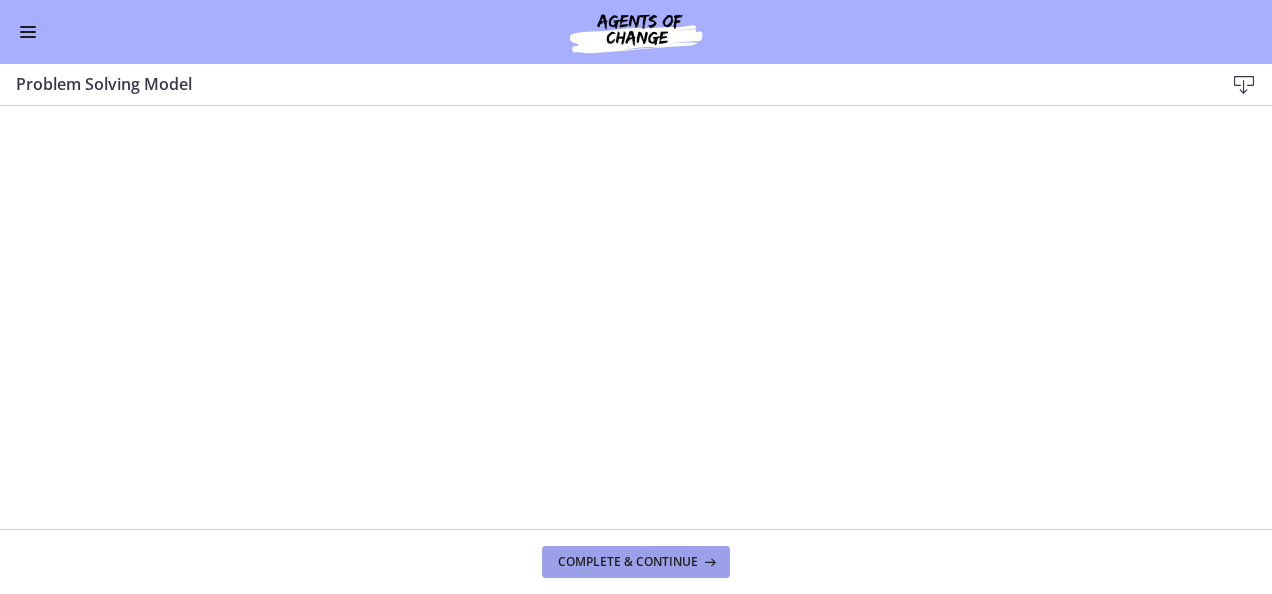 click on "Complete & continue" at bounding box center (628, 562) 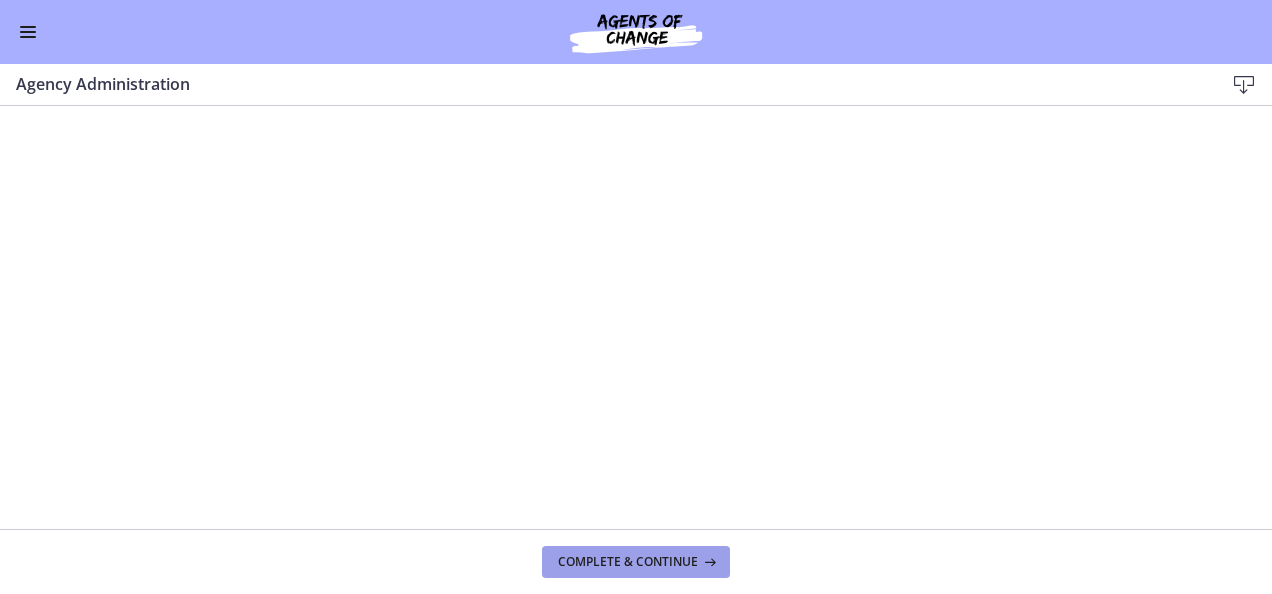 click at bounding box center (708, 562) 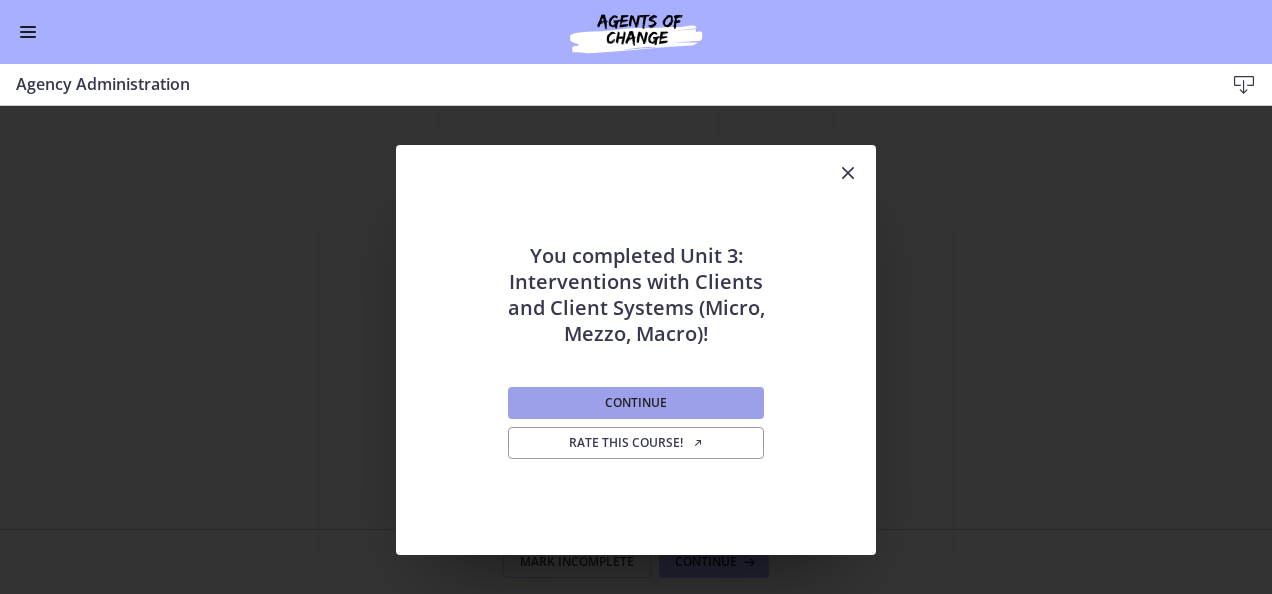 click on "Continue" at bounding box center [636, 403] 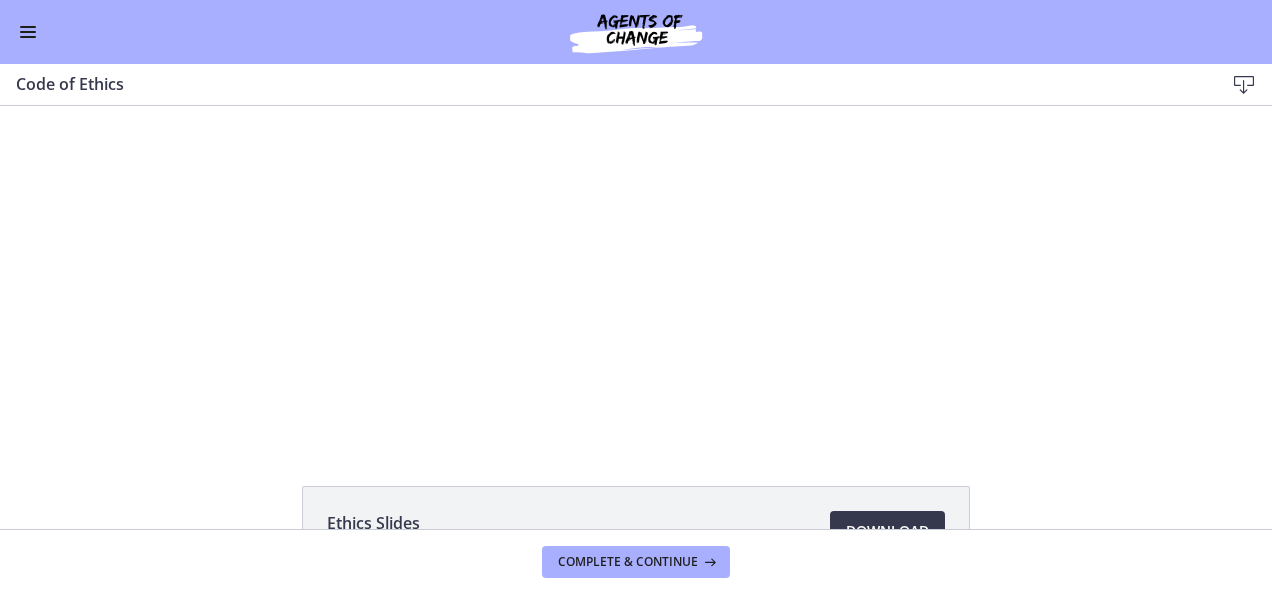 scroll, scrollTop: 1515, scrollLeft: 0, axis: vertical 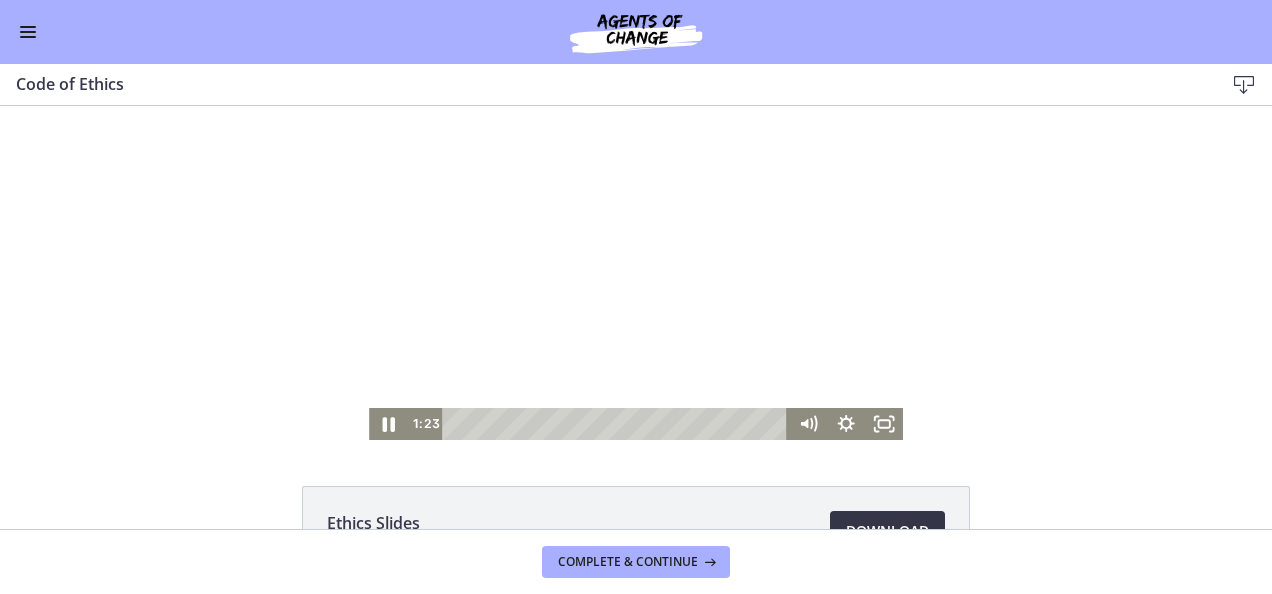 click on "Download
Opens in a new window" at bounding box center (887, 531) 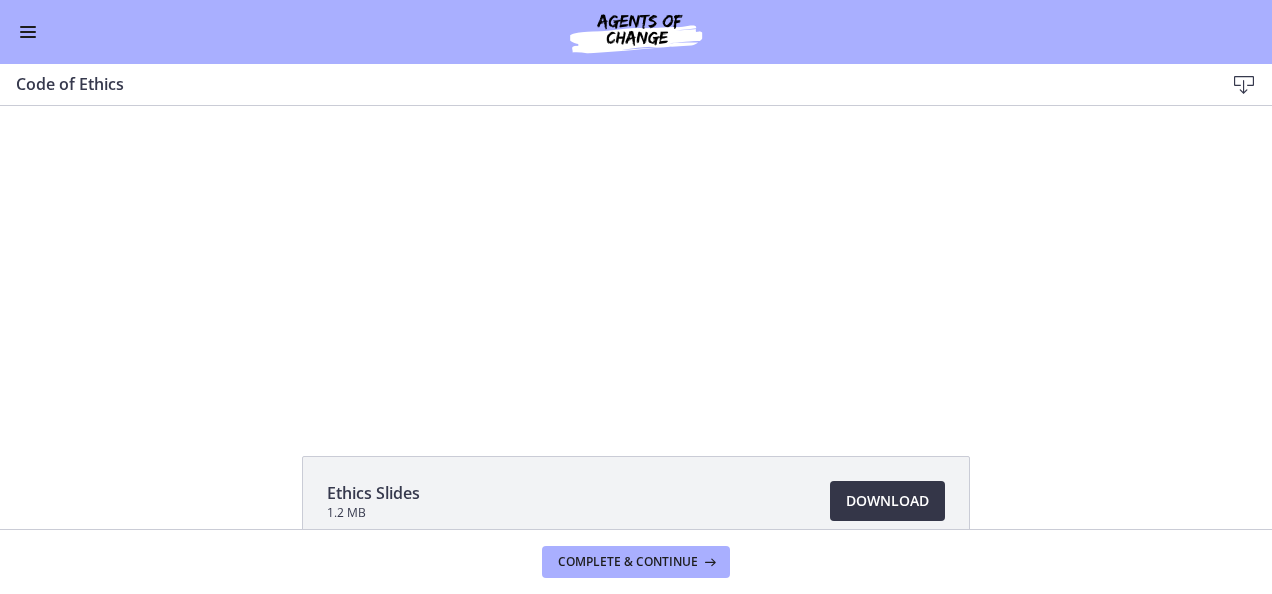 scroll, scrollTop: 0, scrollLeft: 0, axis: both 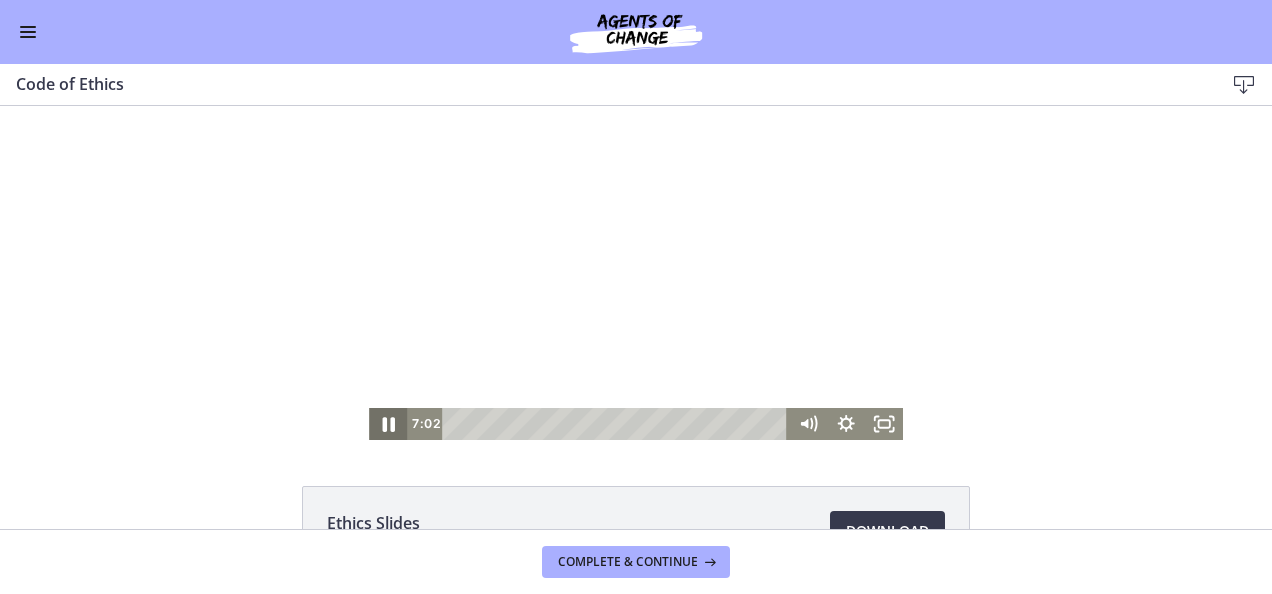 click 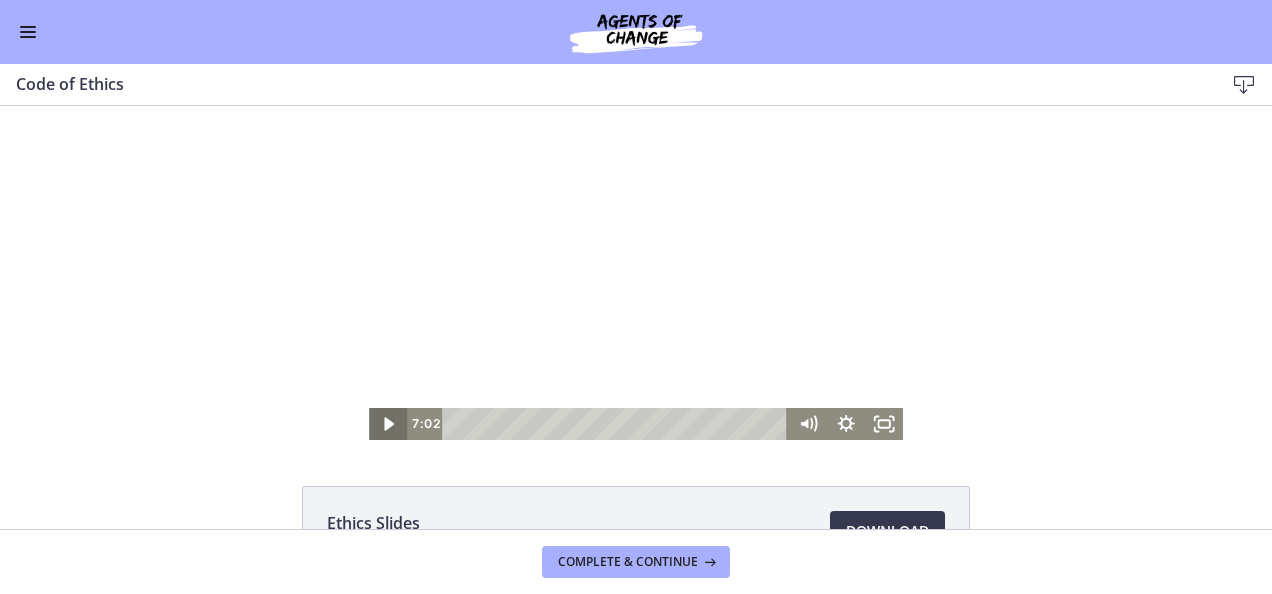 click 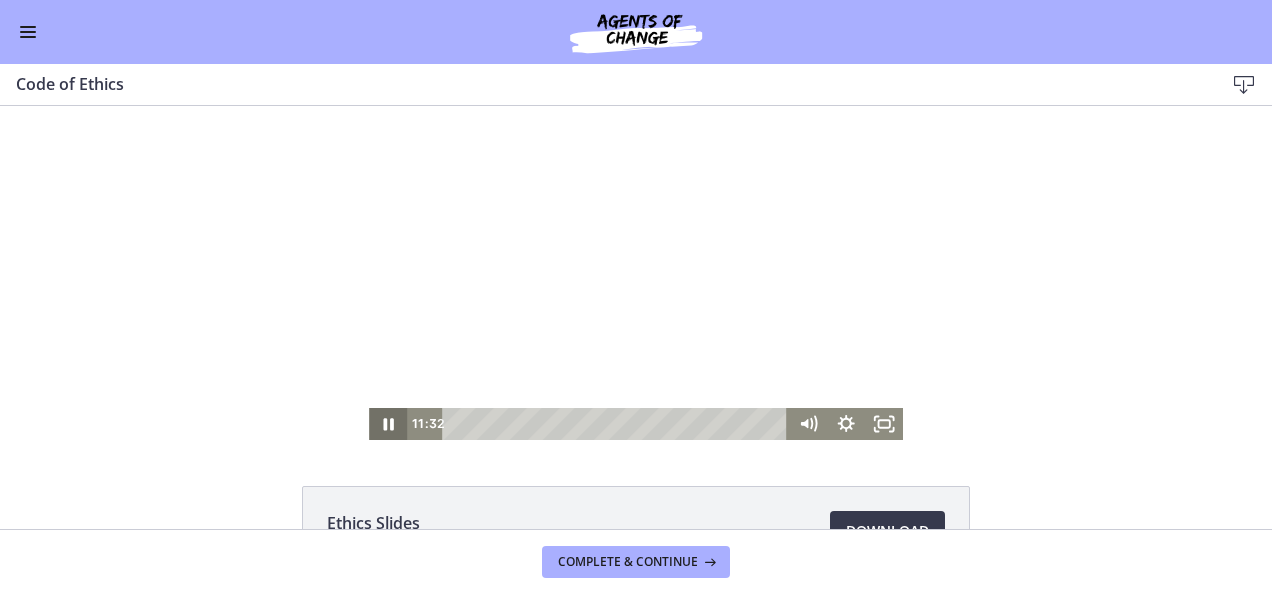 click 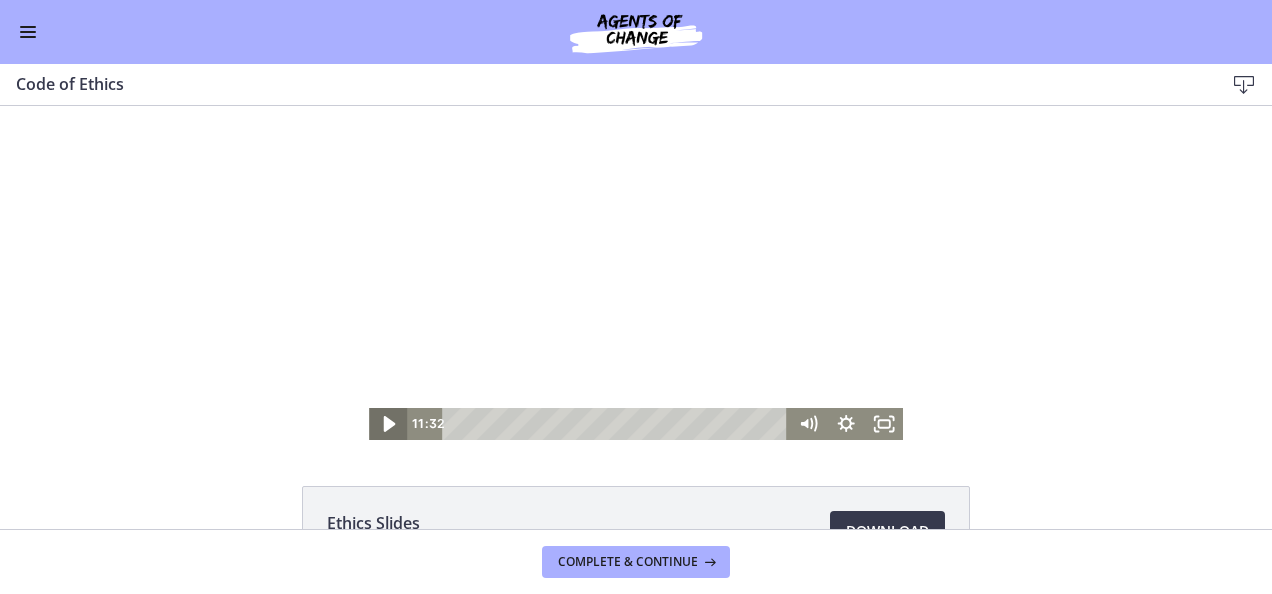 click 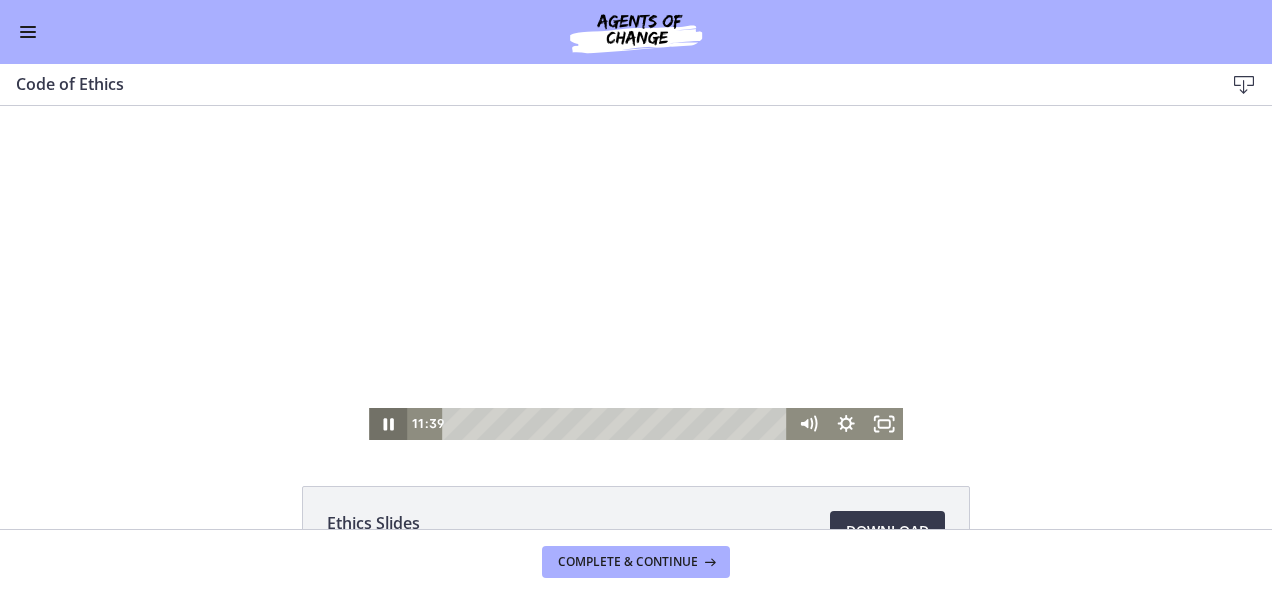 click 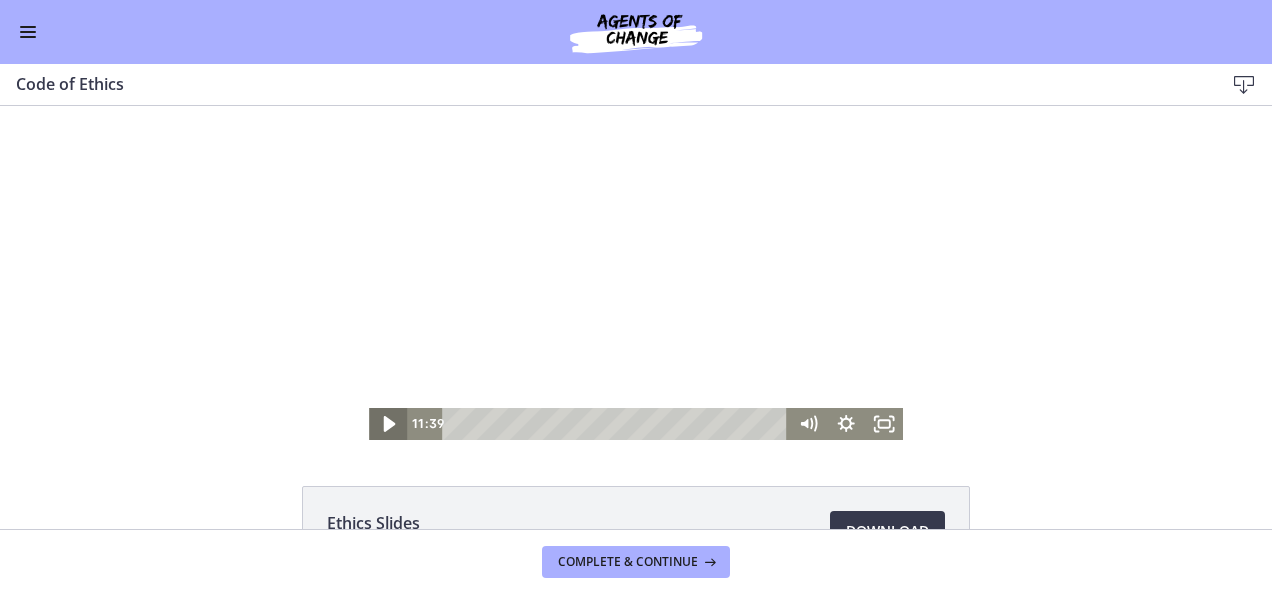 click 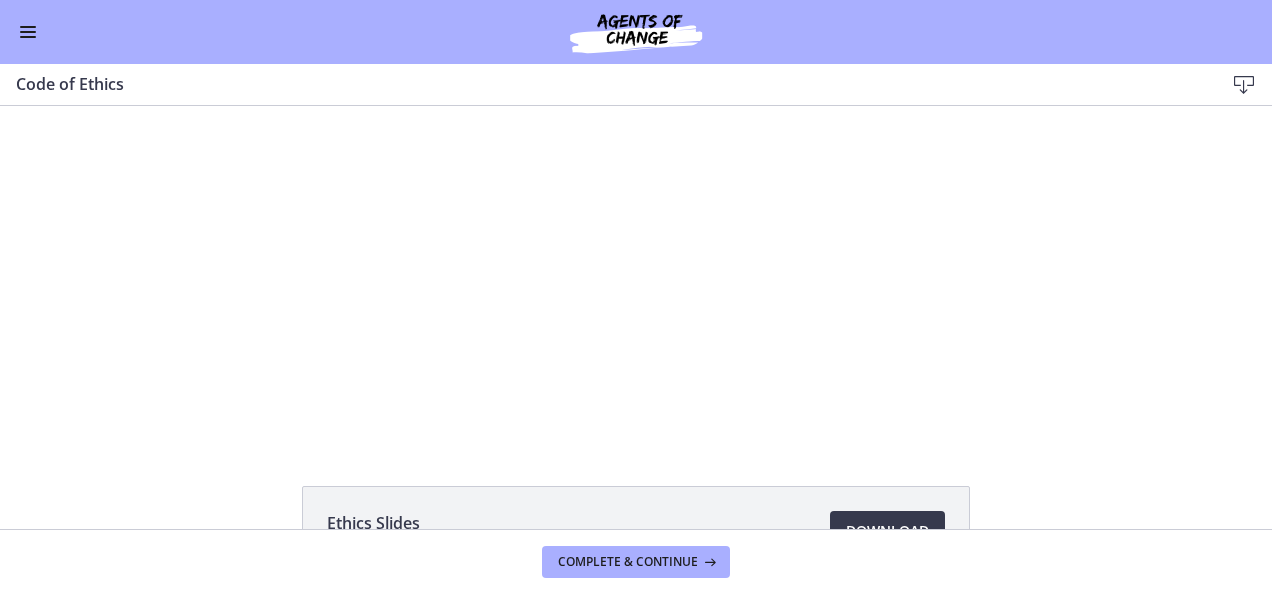 click at bounding box center [28, 32] 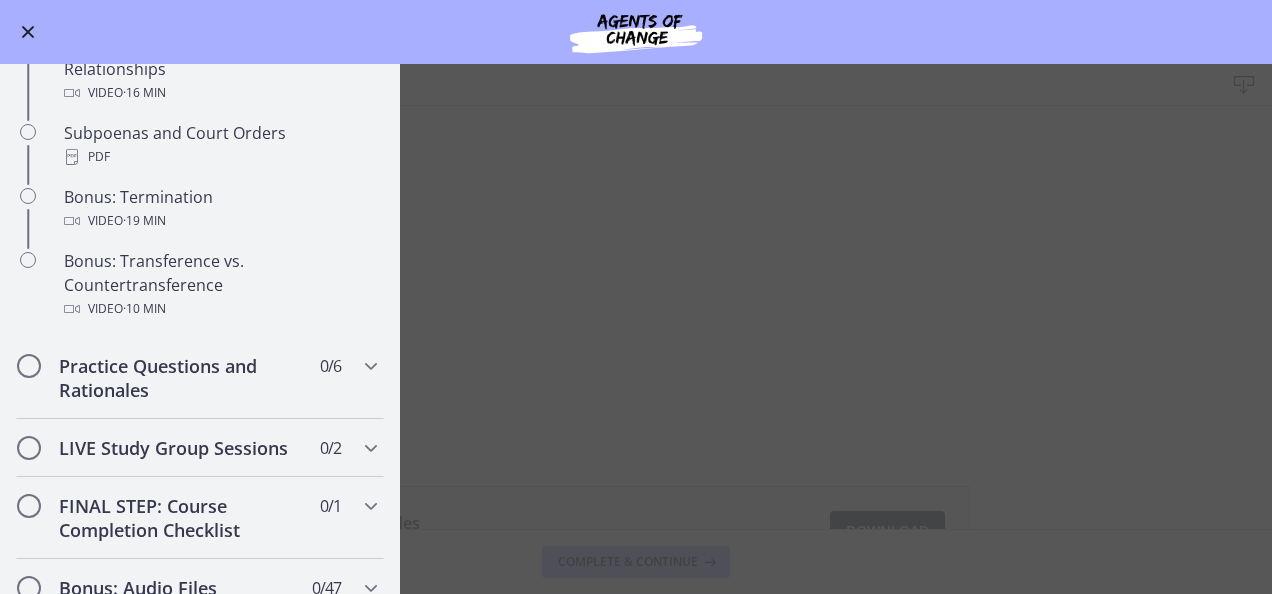 scroll, scrollTop: 1215, scrollLeft: 0, axis: vertical 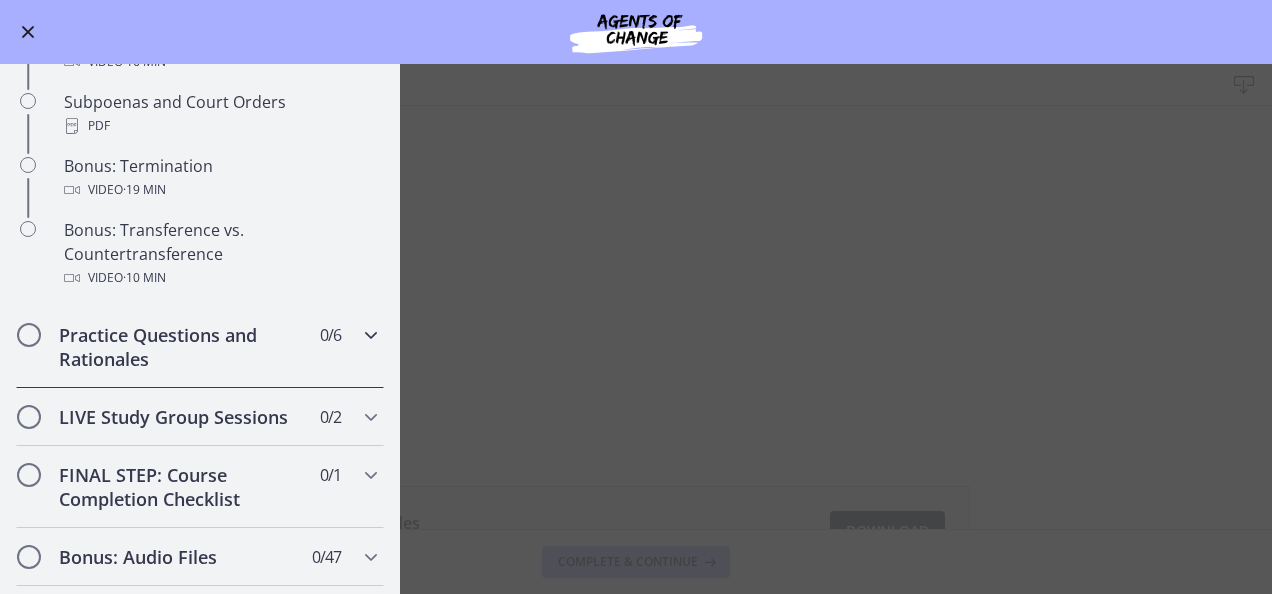 click at bounding box center [371, 335] 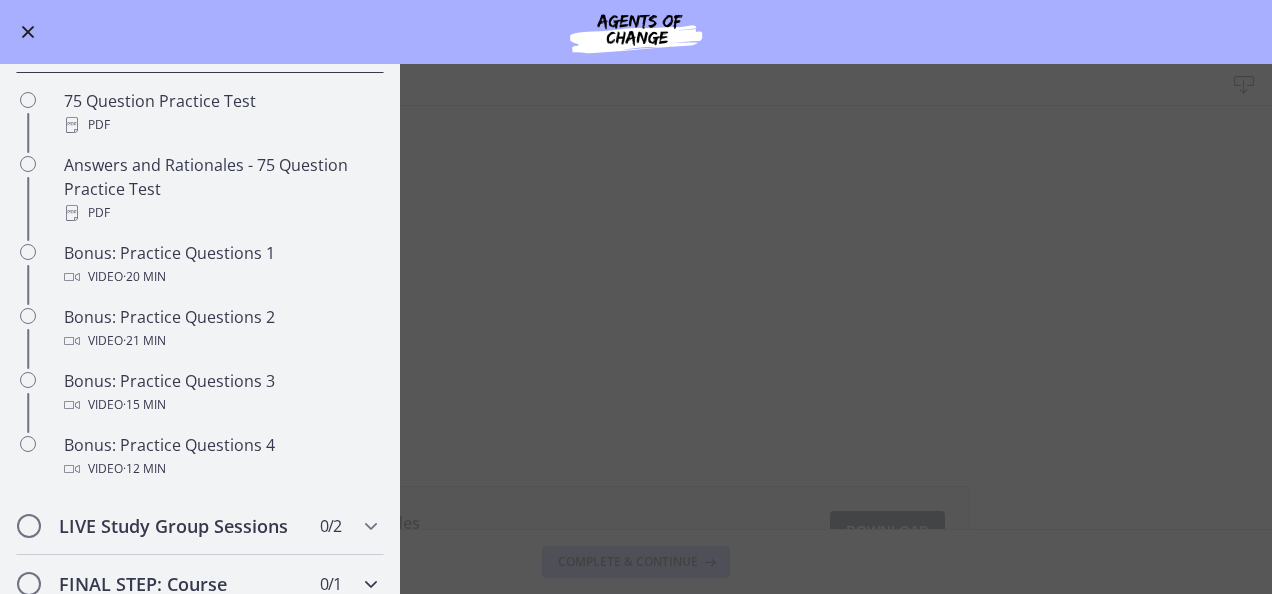 scroll, scrollTop: 815, scrollLeft: 0, axis: vertical 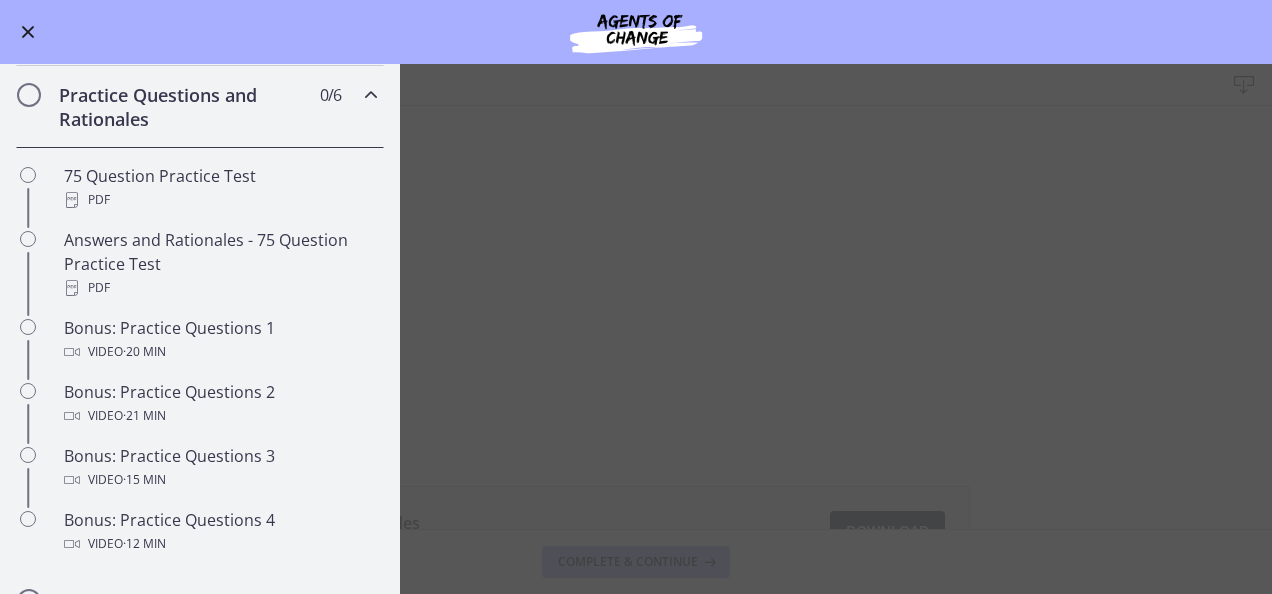 click on "Code of Ethics
Download
Enable fullscreen
Ethics Slides
1.2 MB
Download
Opens in a new window
Complete & continue" at bounding box center (636, 329) 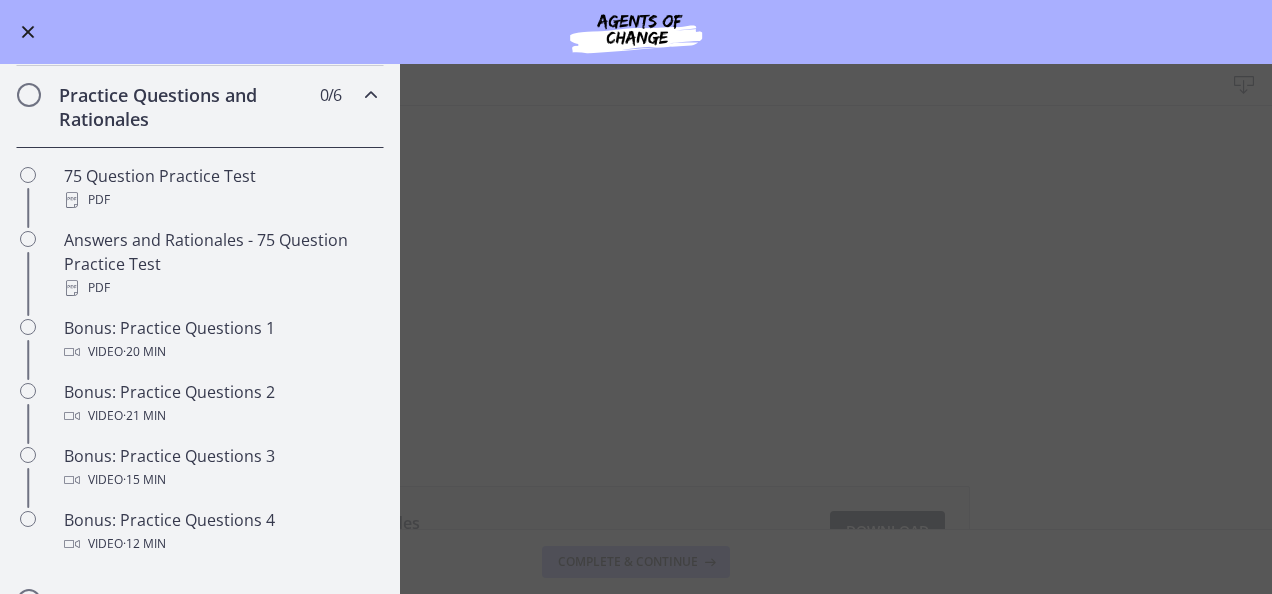 click at bounding box center (28, 32) 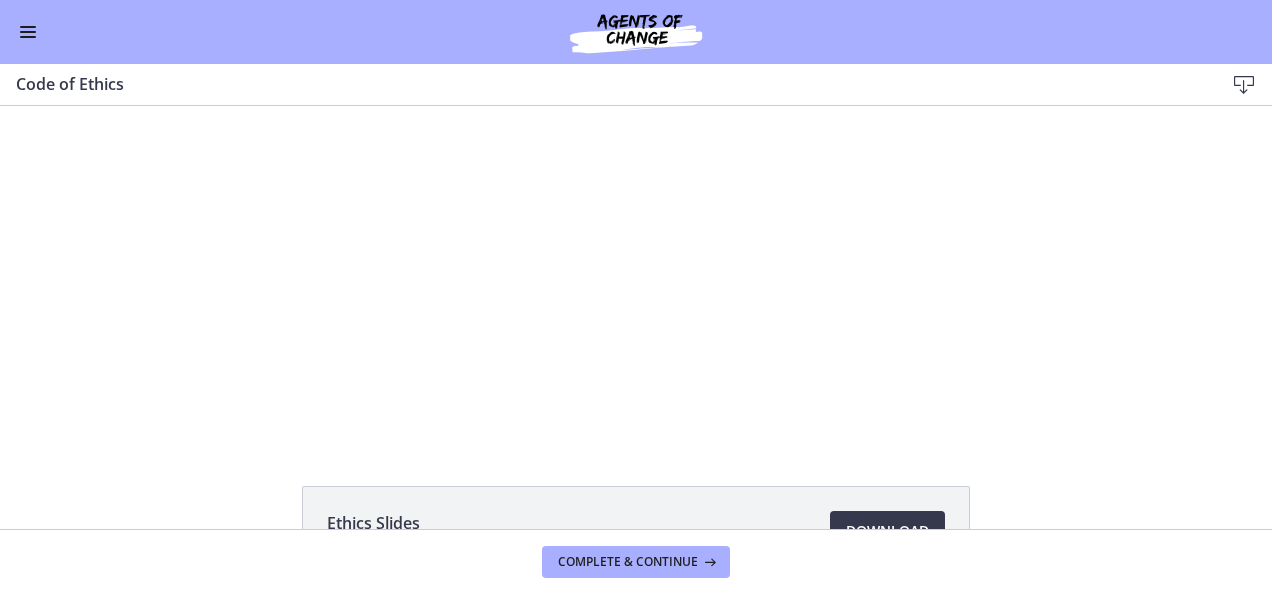 click on "Click for sound
@keyframes VOLUME_SMALL_WAVE_FLASH {
0% { opacity: 0; }
33% { opacity: 1; }
66% { opacity: 1; }
100% { opacity: 0; }
}
@keyframes VOLUME_LARGE_WAVE_FLASH {
0% { opacity: 0; }
33% { opacity: 1; }
66% { opacity: 1; }
100% { opacity: 0; }
}
.volume__small-wave {
animation: VOLUME_SMALL_WAVE_FLASH 2s infinite;
opacity: 0;
}
.volume__large-wave {
animation: VOLUME_LARGE_WAVE_FLASH 2s infinite .3s;
opacity: 0;
}
24:56 2:20" at bounding box center [636, 273] 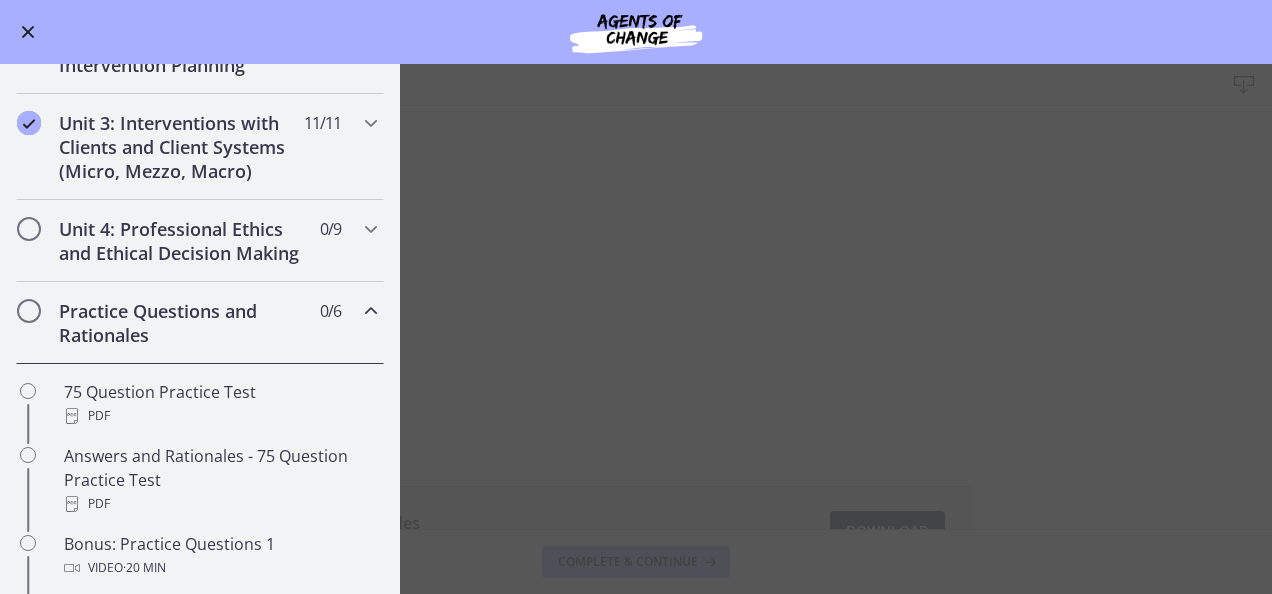 scroll, scrollTop: 399, scrollLeft: 0, axis: vertical 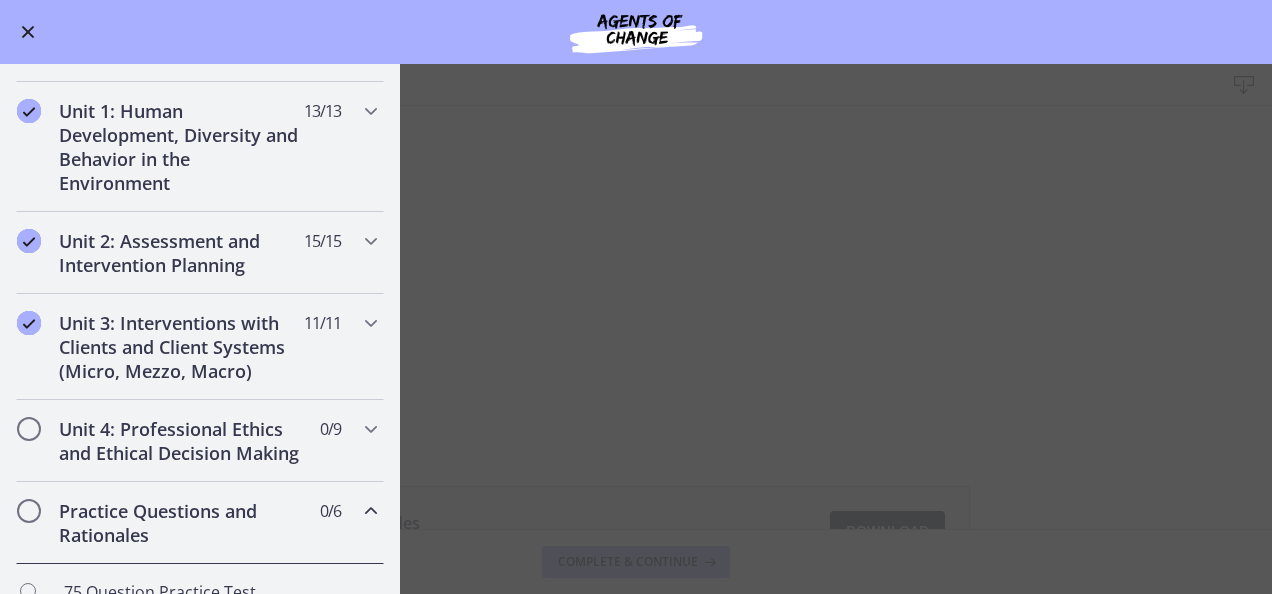 click at bounding box center [28, 32] 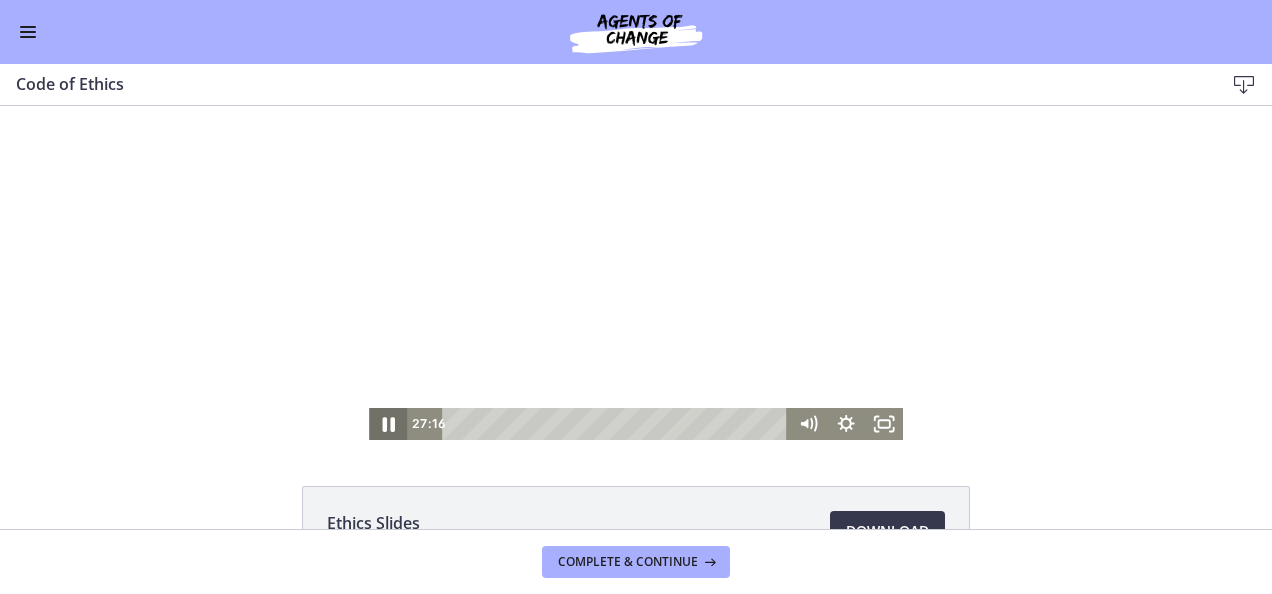 click 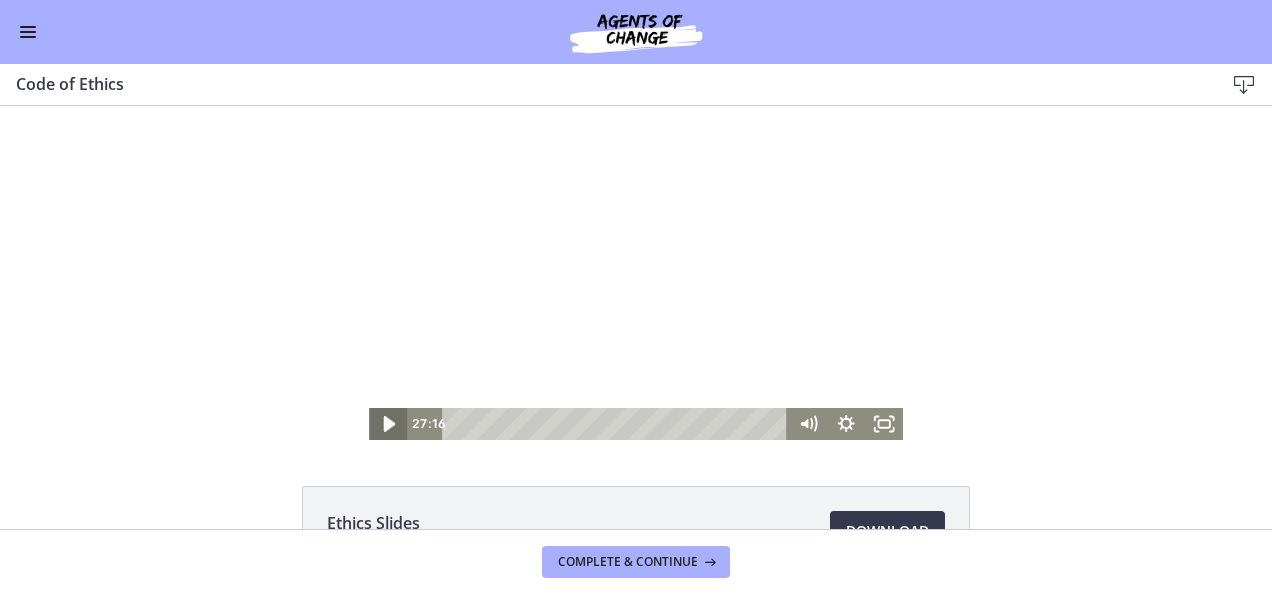 click 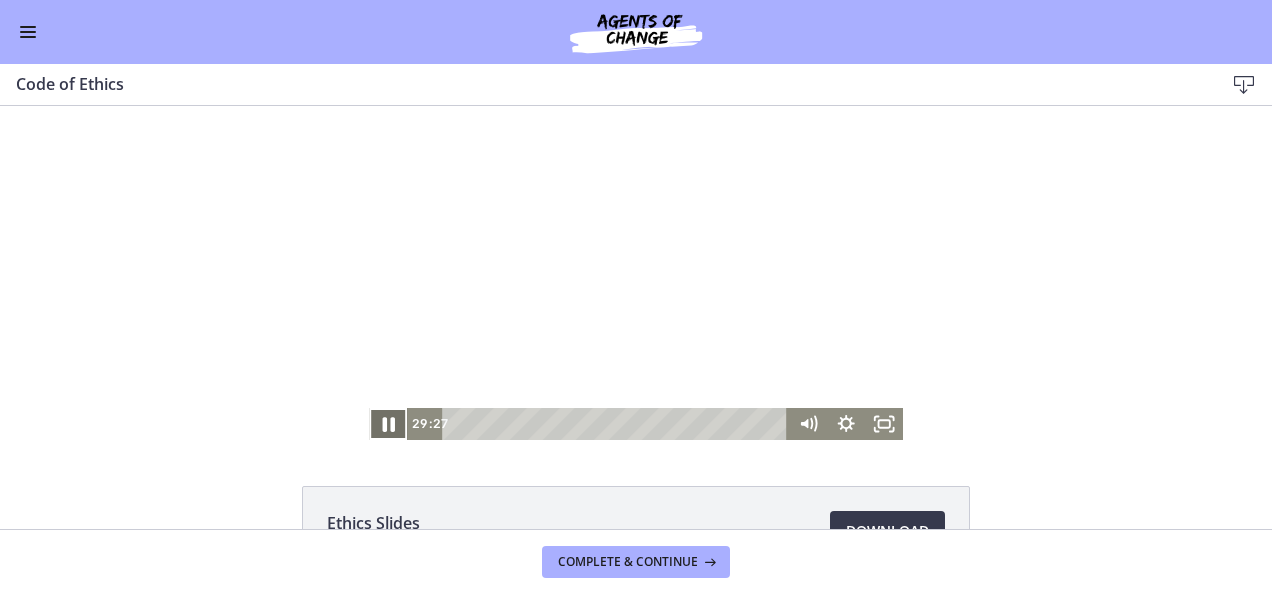 click 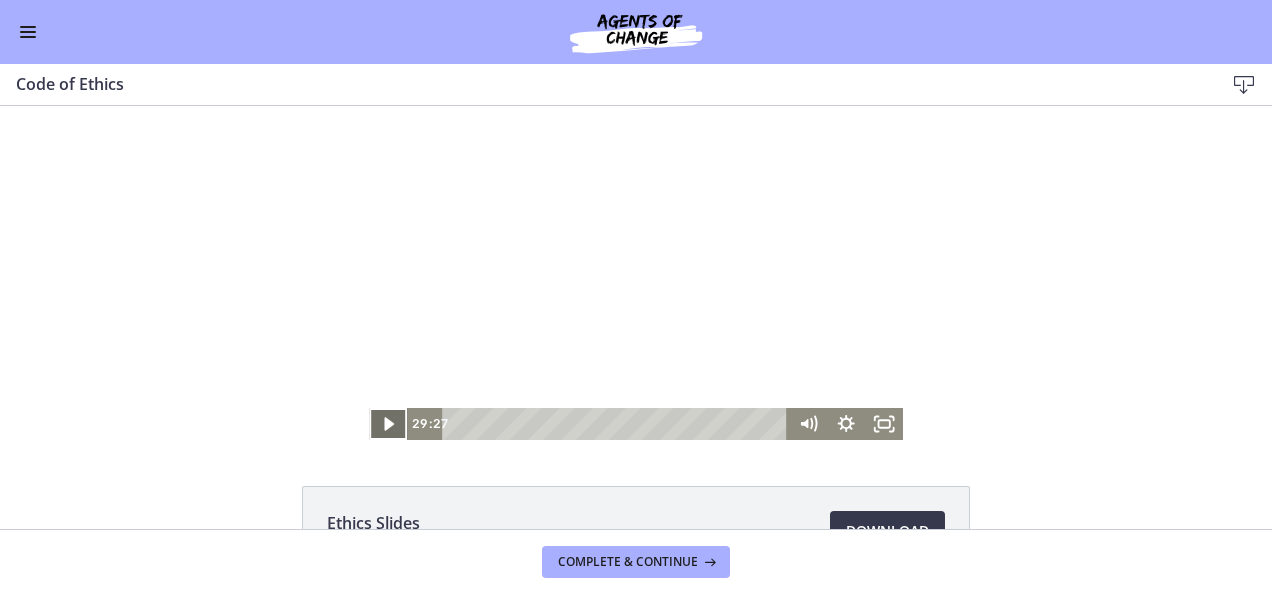 click 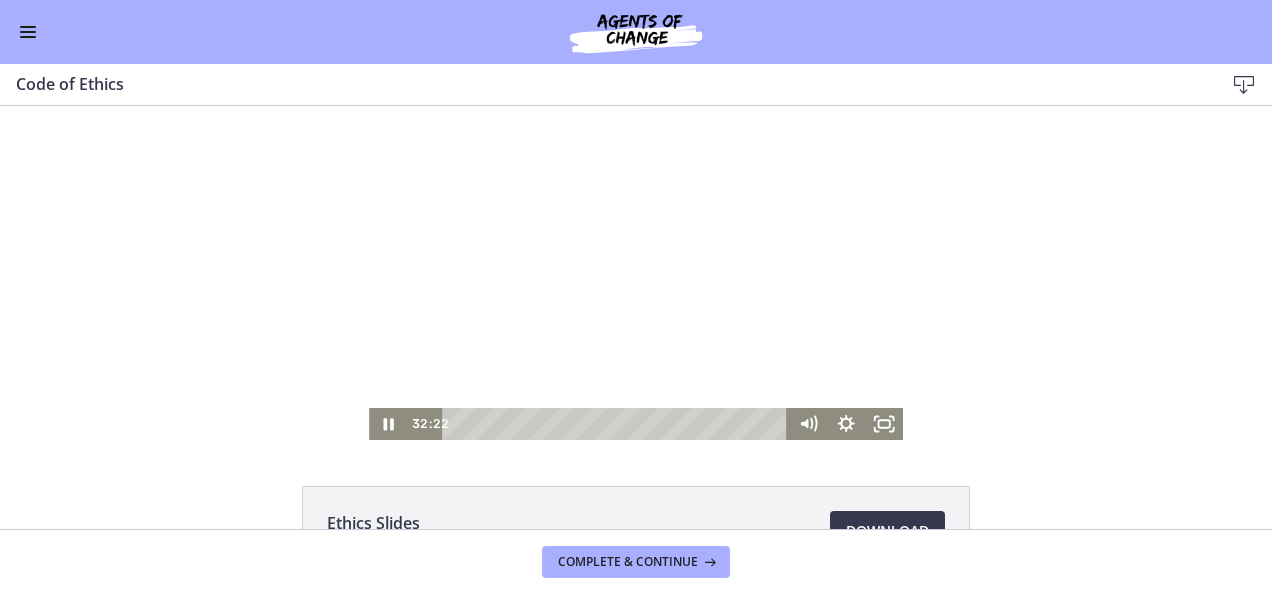 click at bounding box center [28, 32] 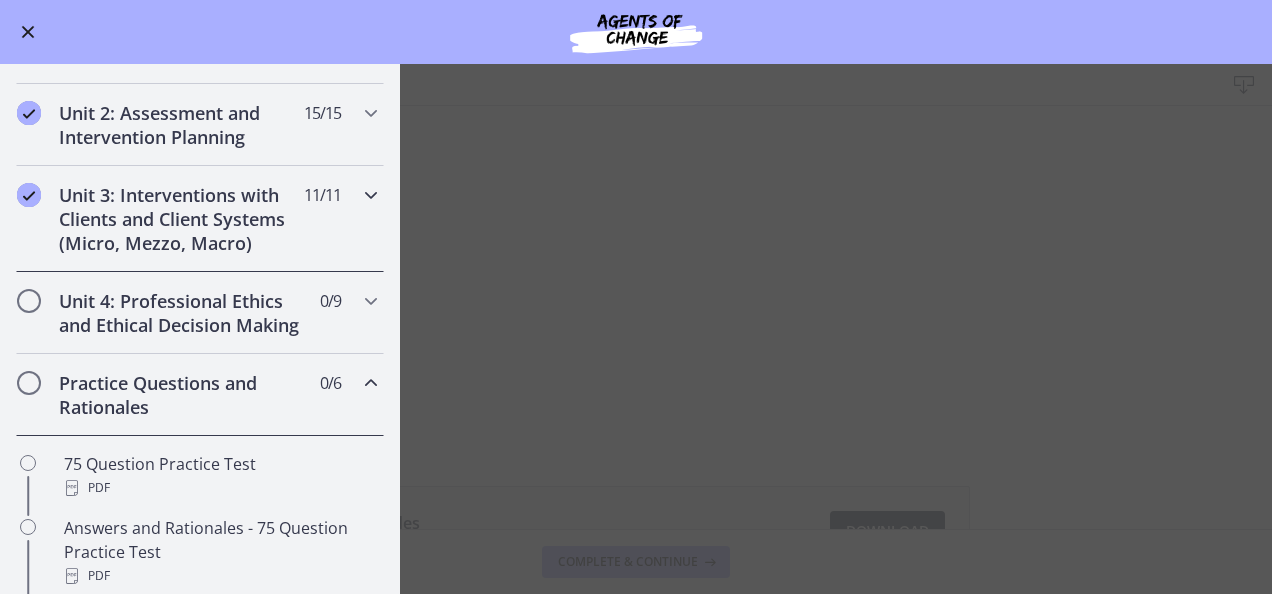 scroll, scrollTop: 599, scrollLeft: 0, axis: vertical 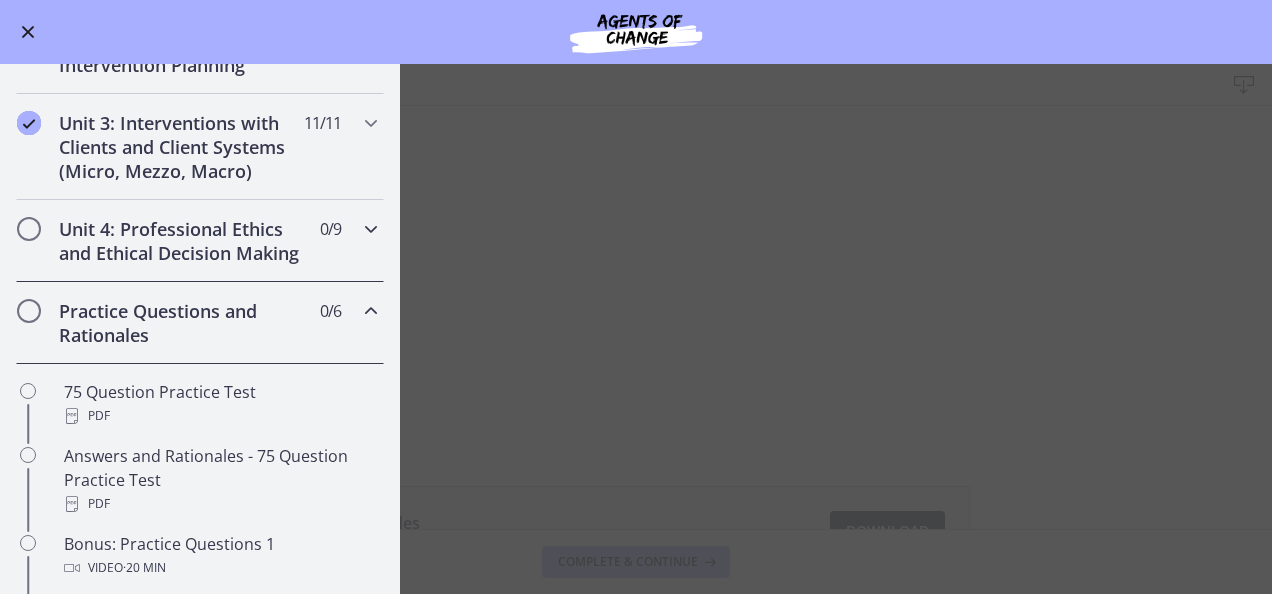 click at bounding box center [371, 229] 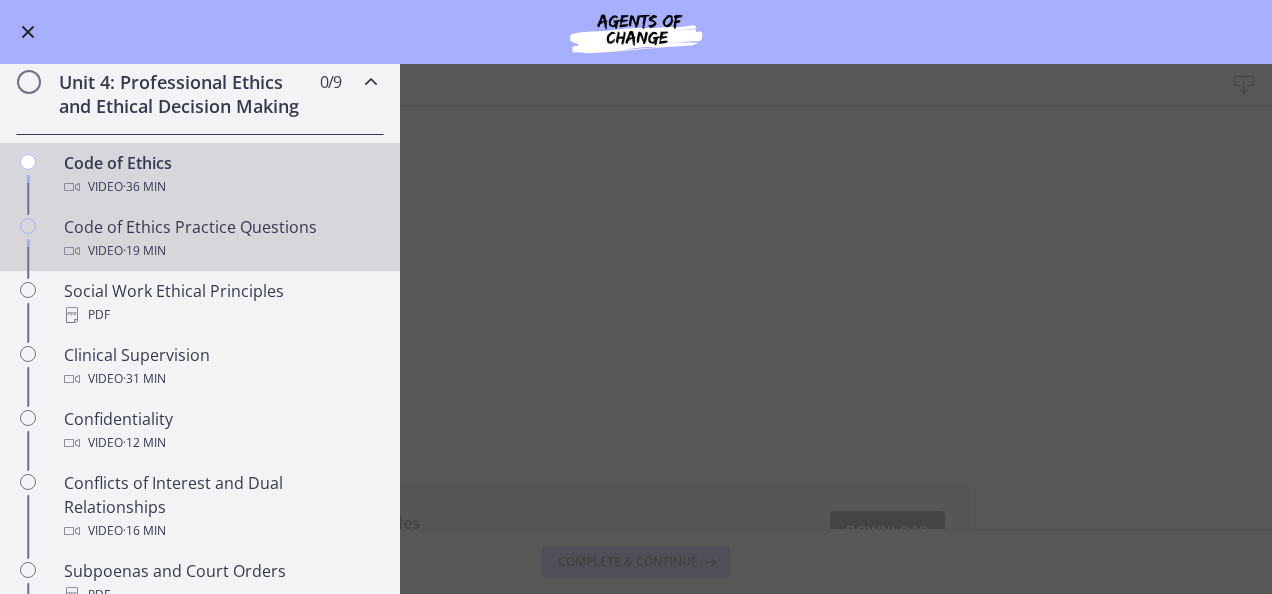 scroll, scrollTop: 699, scrollLeft: 0, axis: vertical 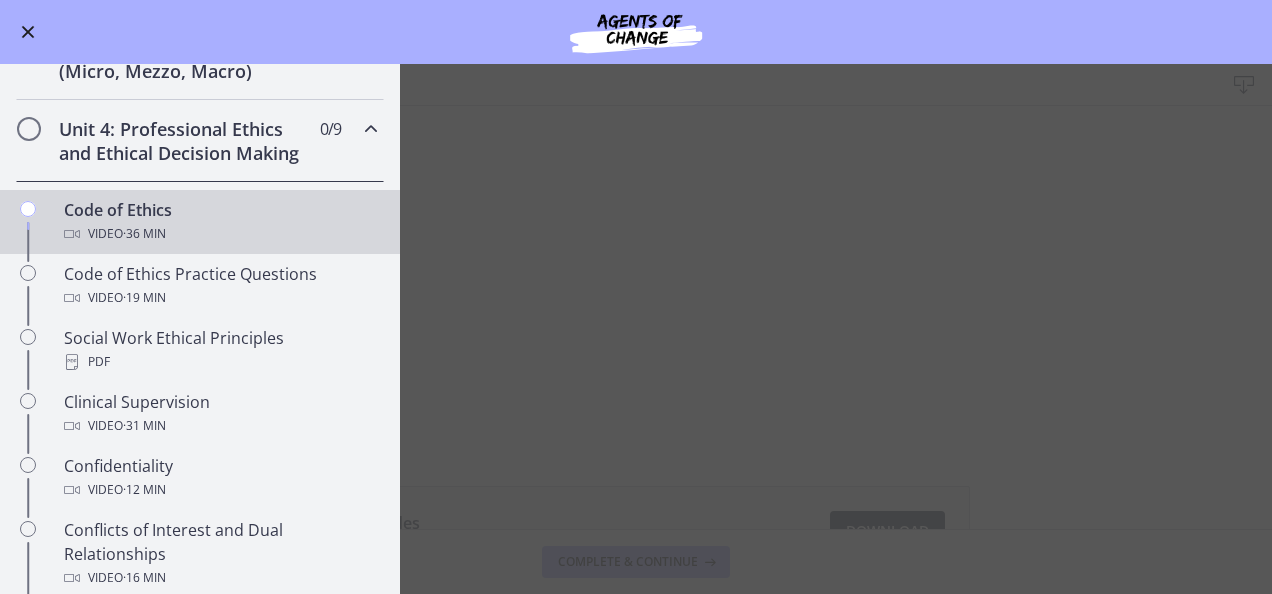 click on "Code of Ethics
Download
Enable fullscreen
Ethics Slides
1.2 MB
Download
Opens in a new window
Complete & continue" at bounding box center [636, 329] 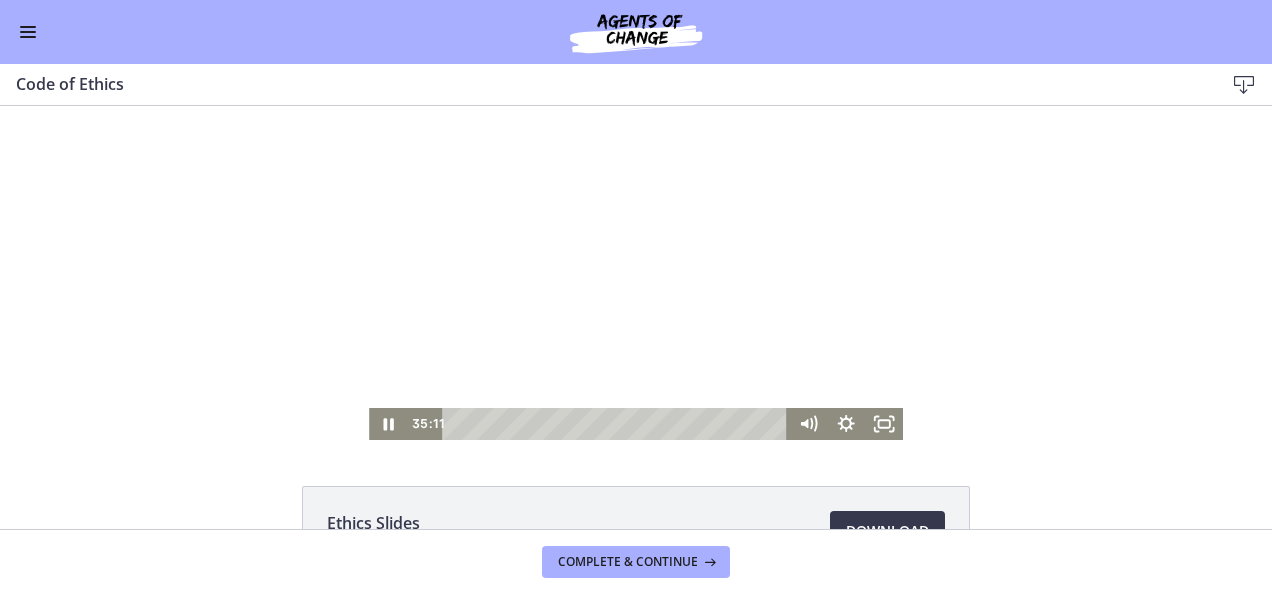 click at bounding box center (28, 32) 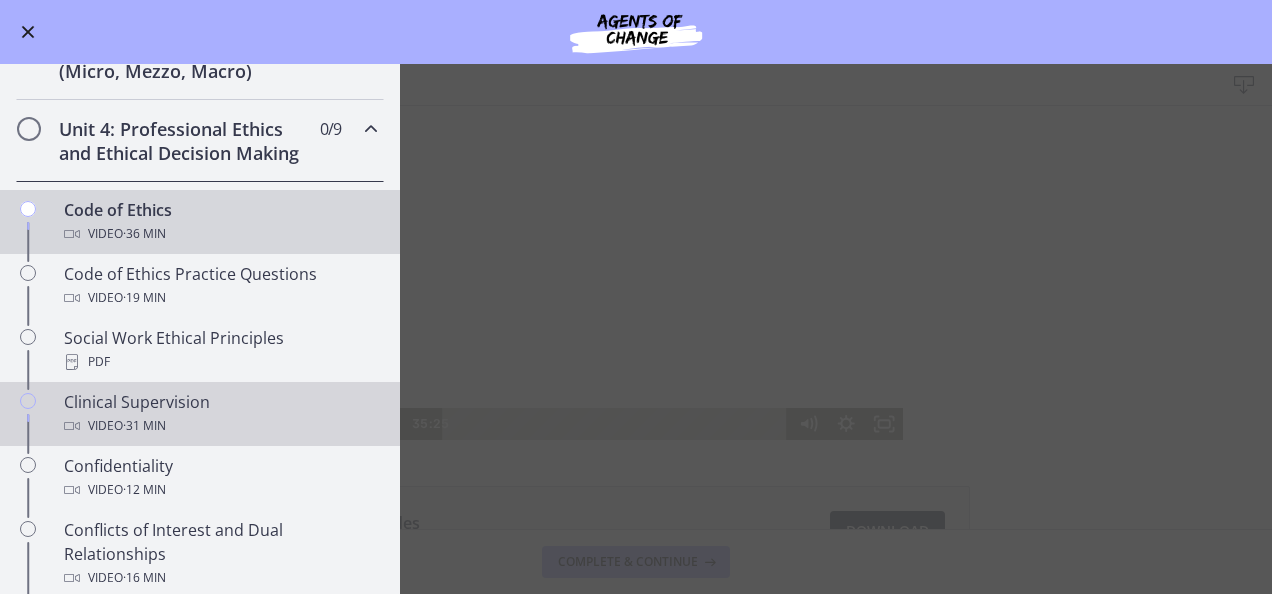 scroll, scrollTop: 1299, scrollLeft: 0, axis: vertical 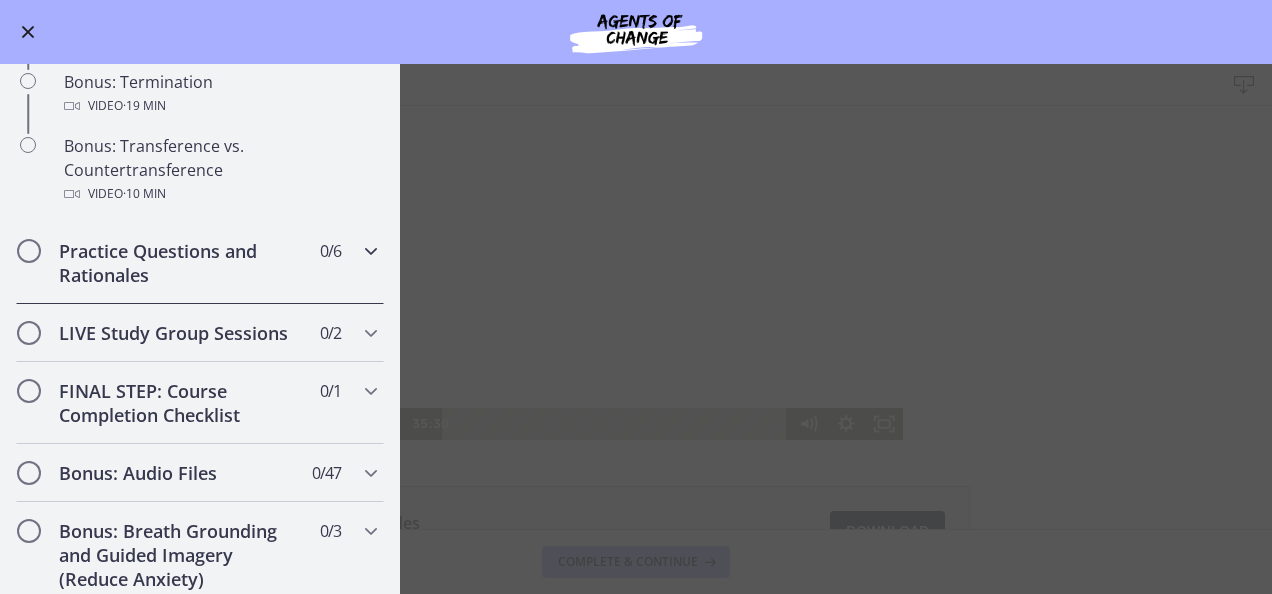 click on "0  /  6
Completed" at bounding box center [330, 251] 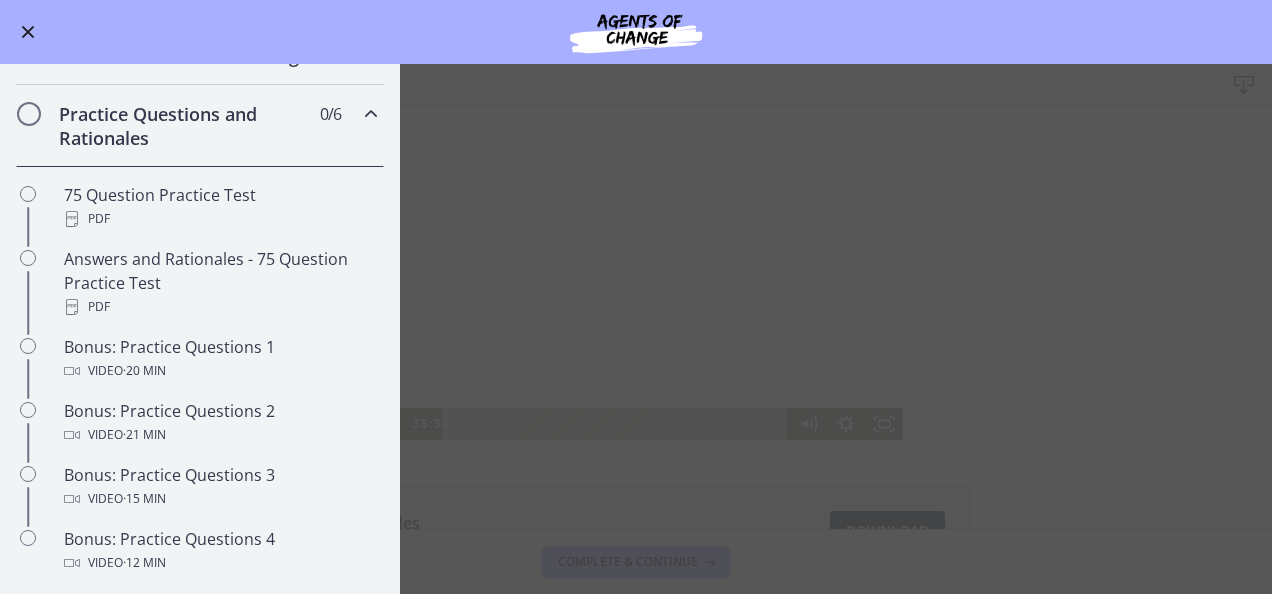 scroll, scrollTop: 792, scrollLeft: 0, axis: vertical 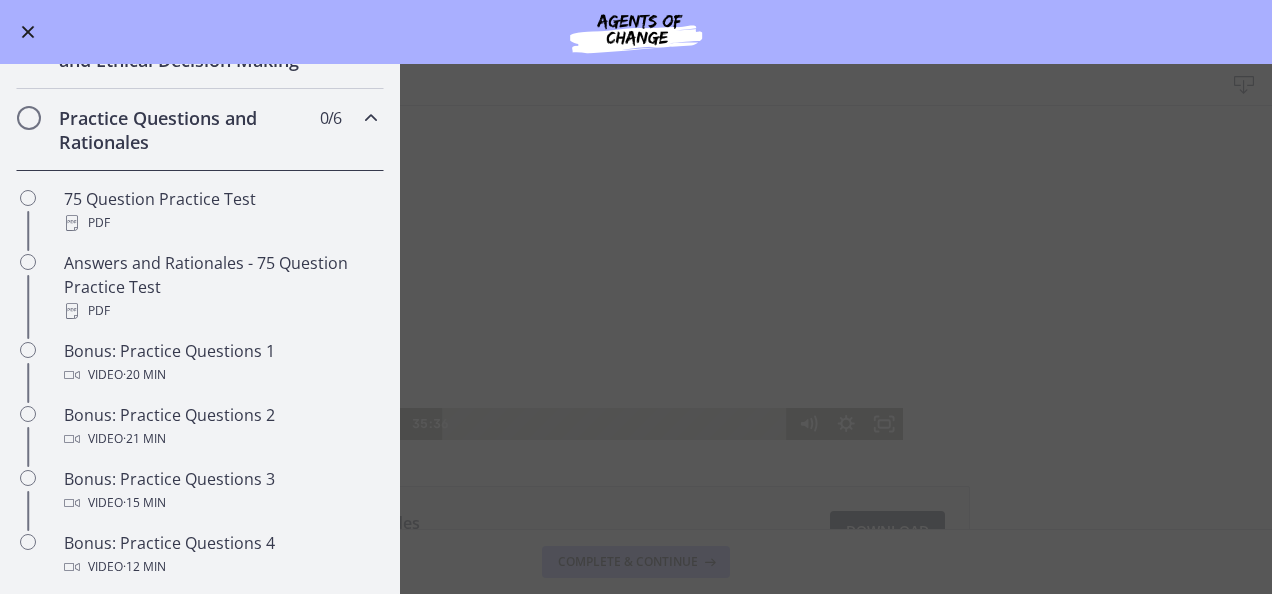click at bounding box center [28, 32] 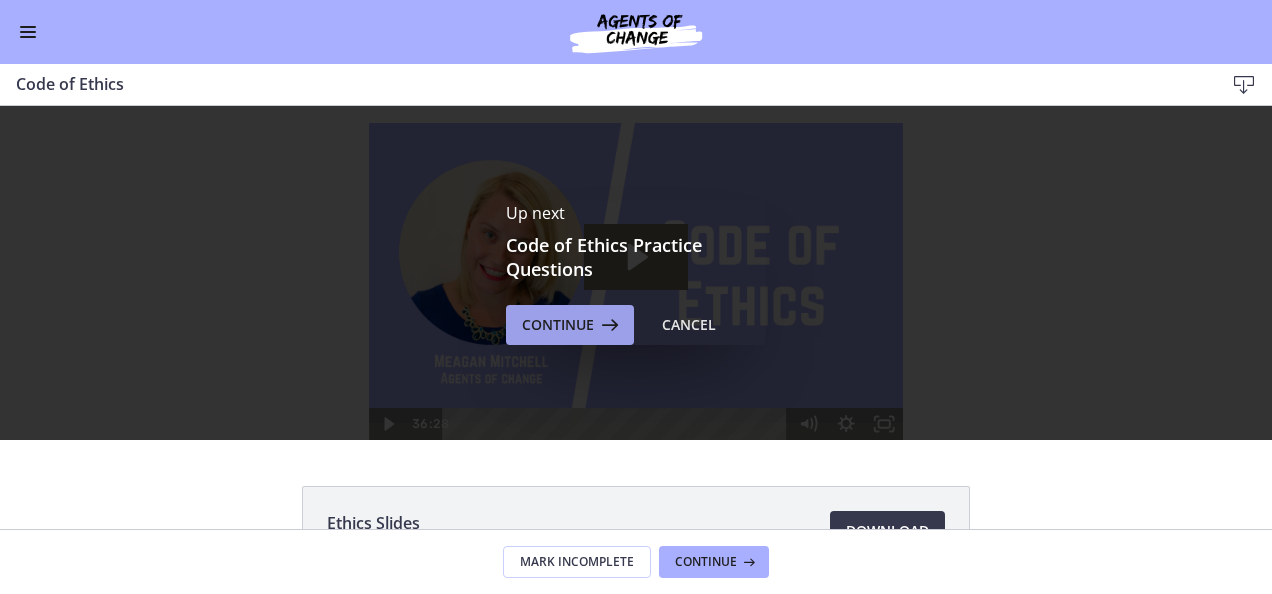 scroll, scrollTop: 0, scrollLeft: 0, axis: both 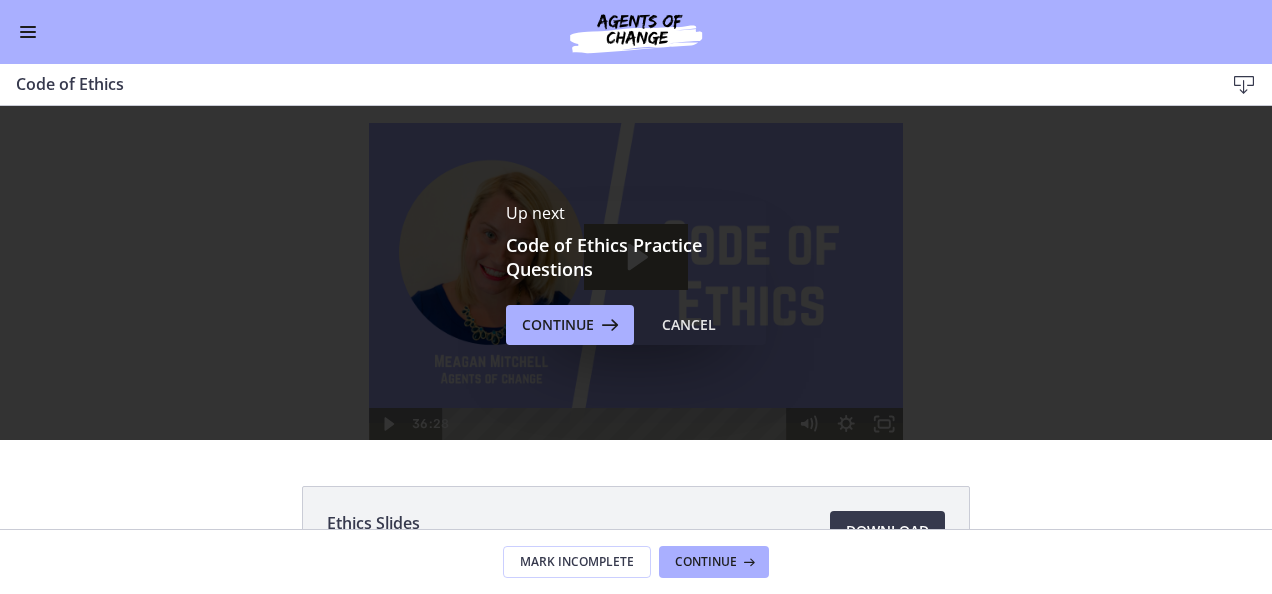 click on "Go to Dashboard" at bounding box center (636, 32) 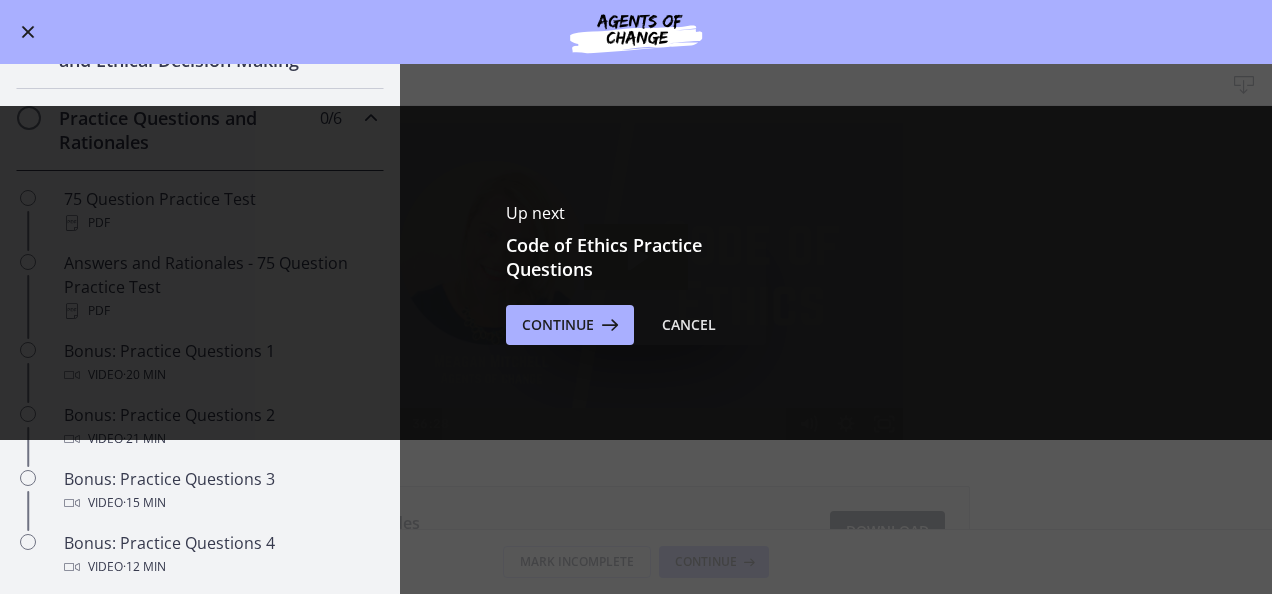 click at bounding box center (28, 32) 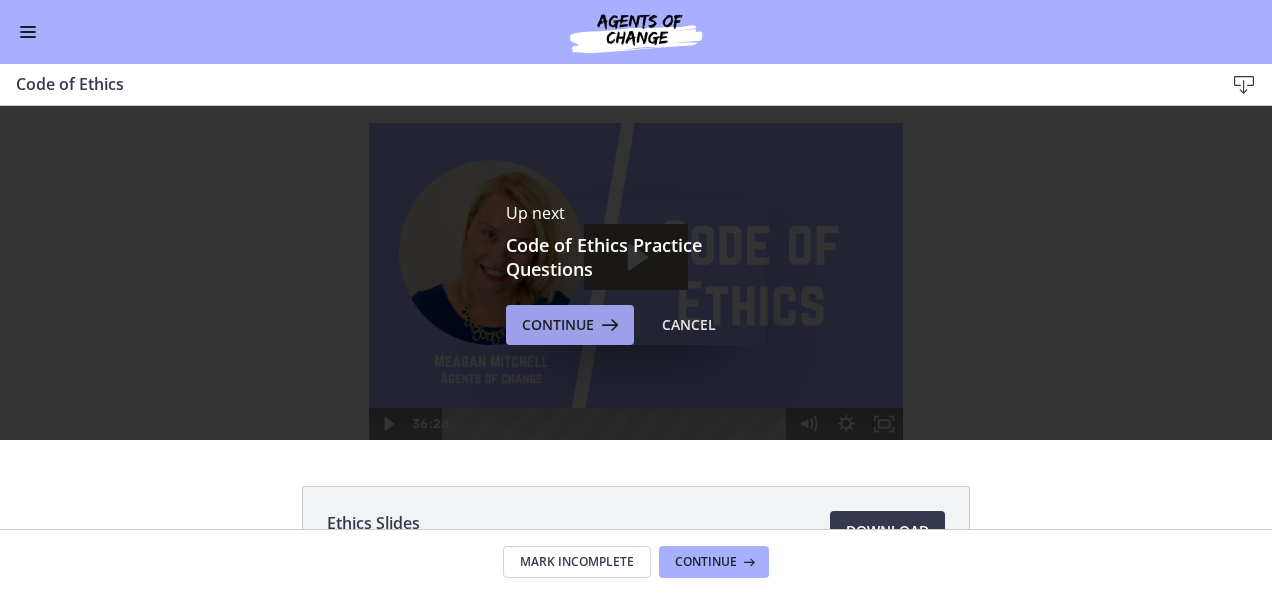 click on "Continue" at bounding box center (558, 325) 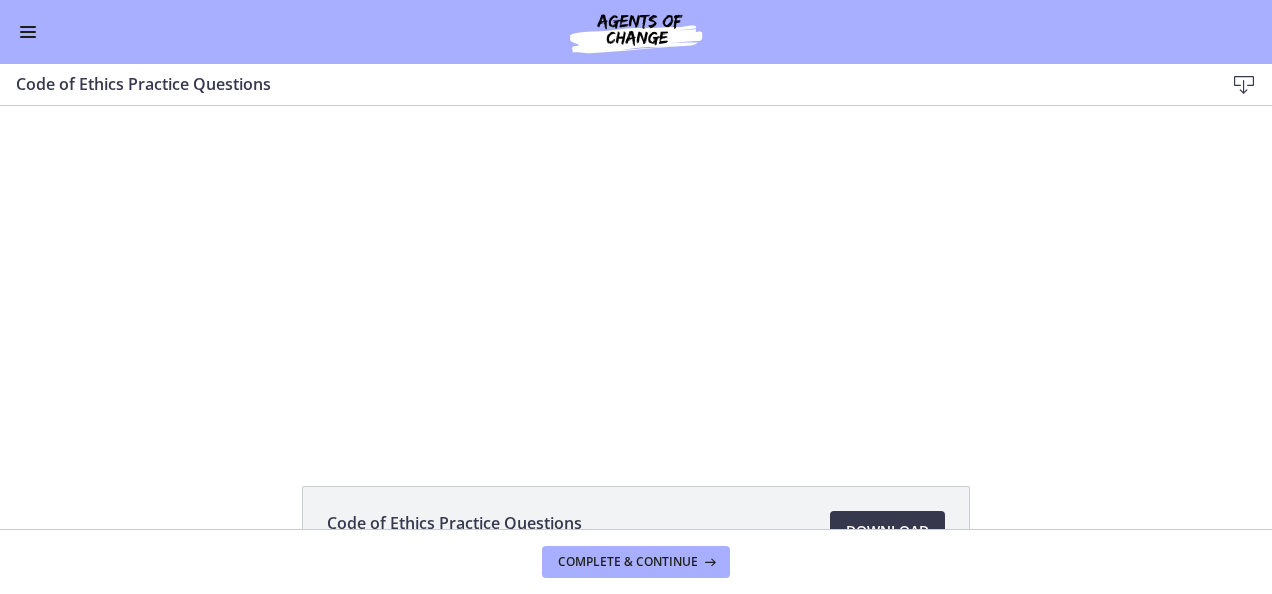 scroll, scrollTop: 0, scrollLeft: 0, axis: both 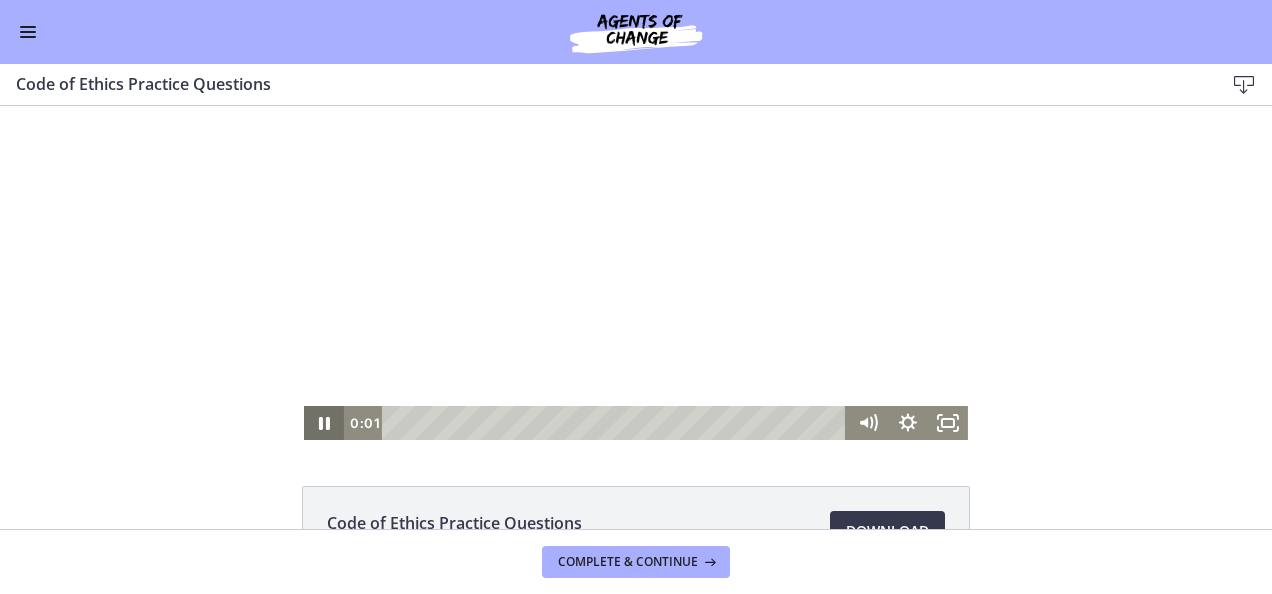 click 